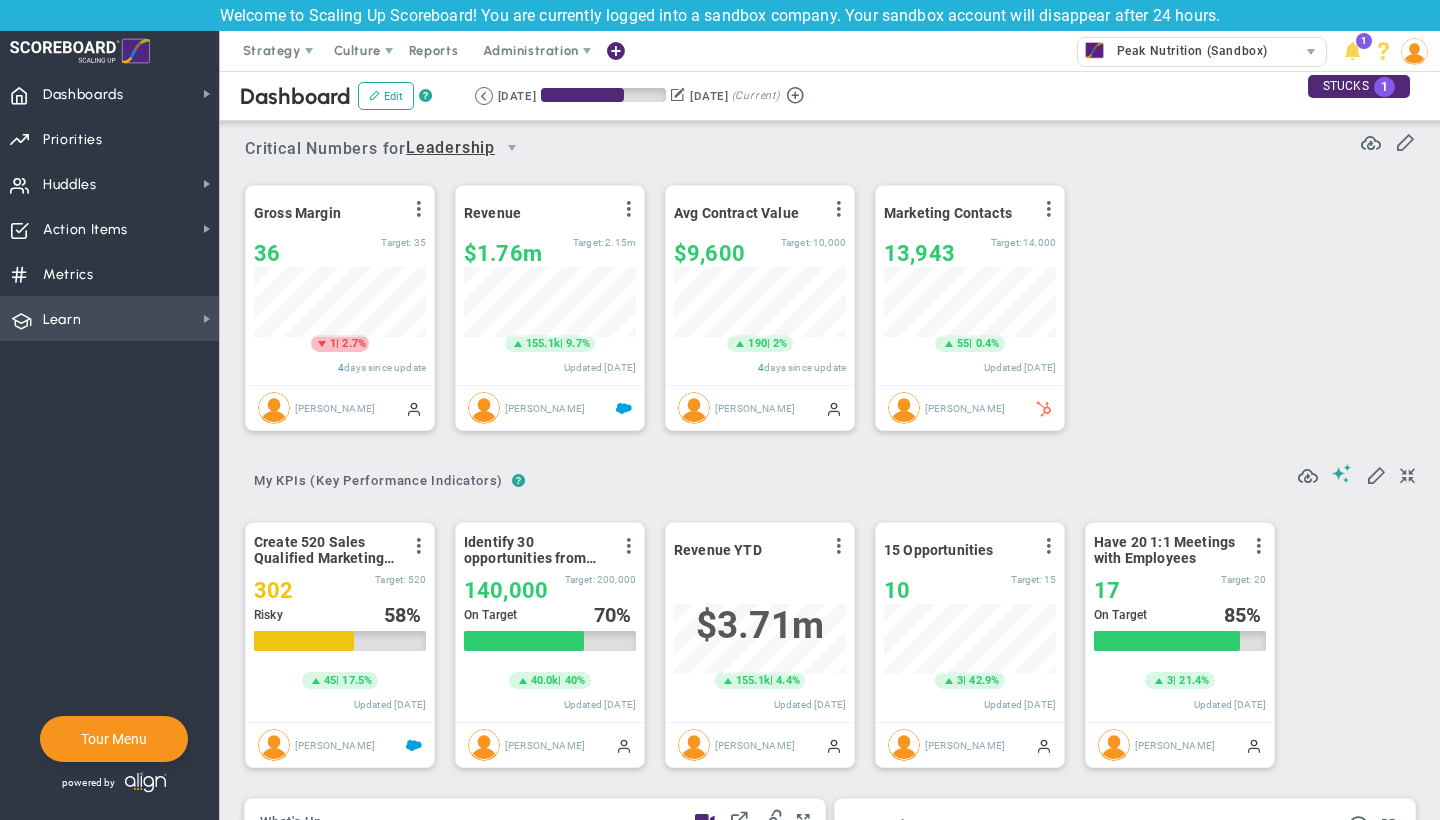 scroll, scrollTop: 0, scrollLeft: 0, axis: both 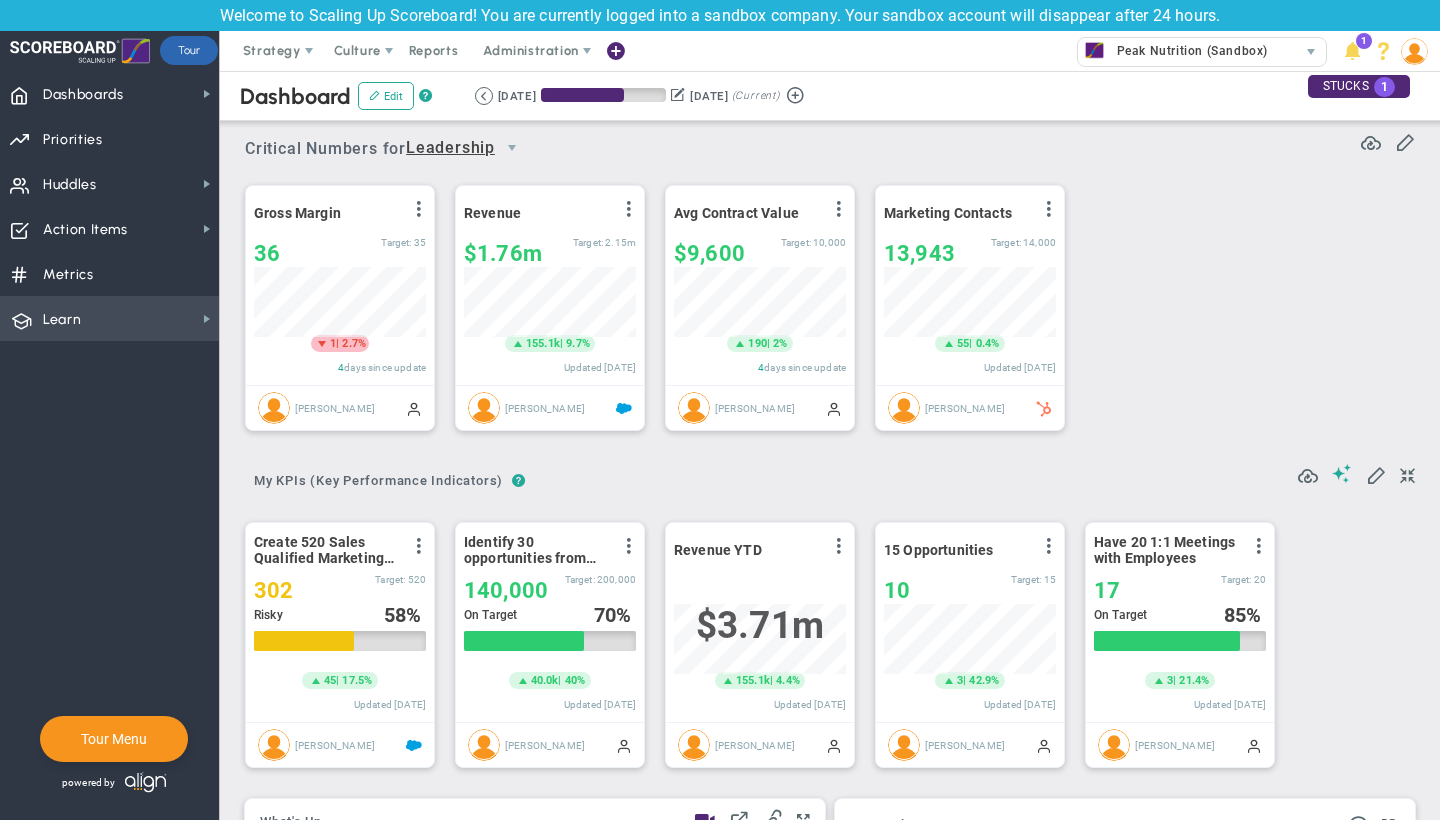 click on "Learn Learn" at bounding box center (109, 318) 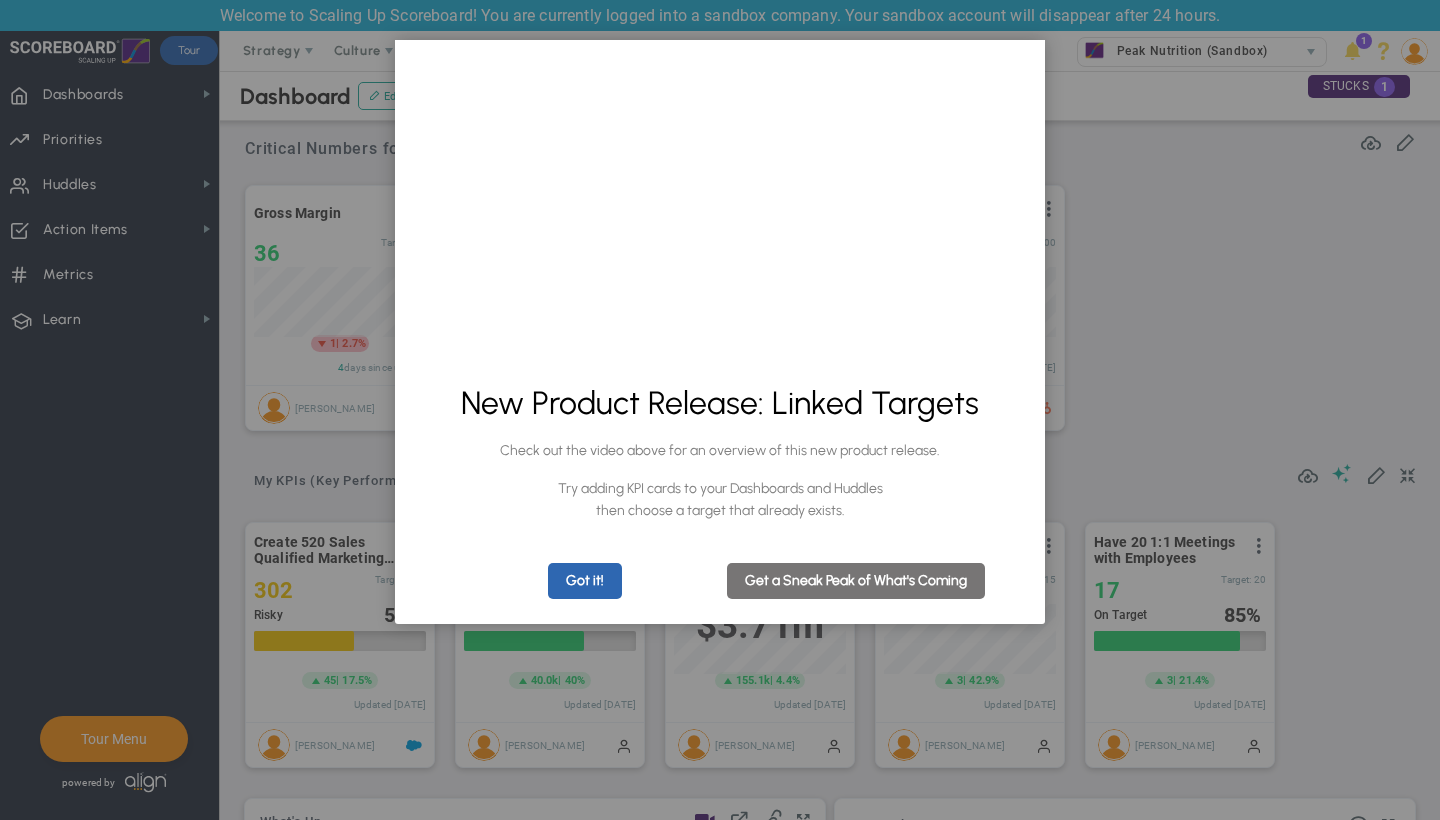 click on "×                                   New Product Release: Linked Targets                       Check out the video above for an overview of this new product release.  Try adding KPI cards to your Dashboards and Huddles  then choose a target that already exists.                        Got it!               Get a Sneak Peak of What's Coming" 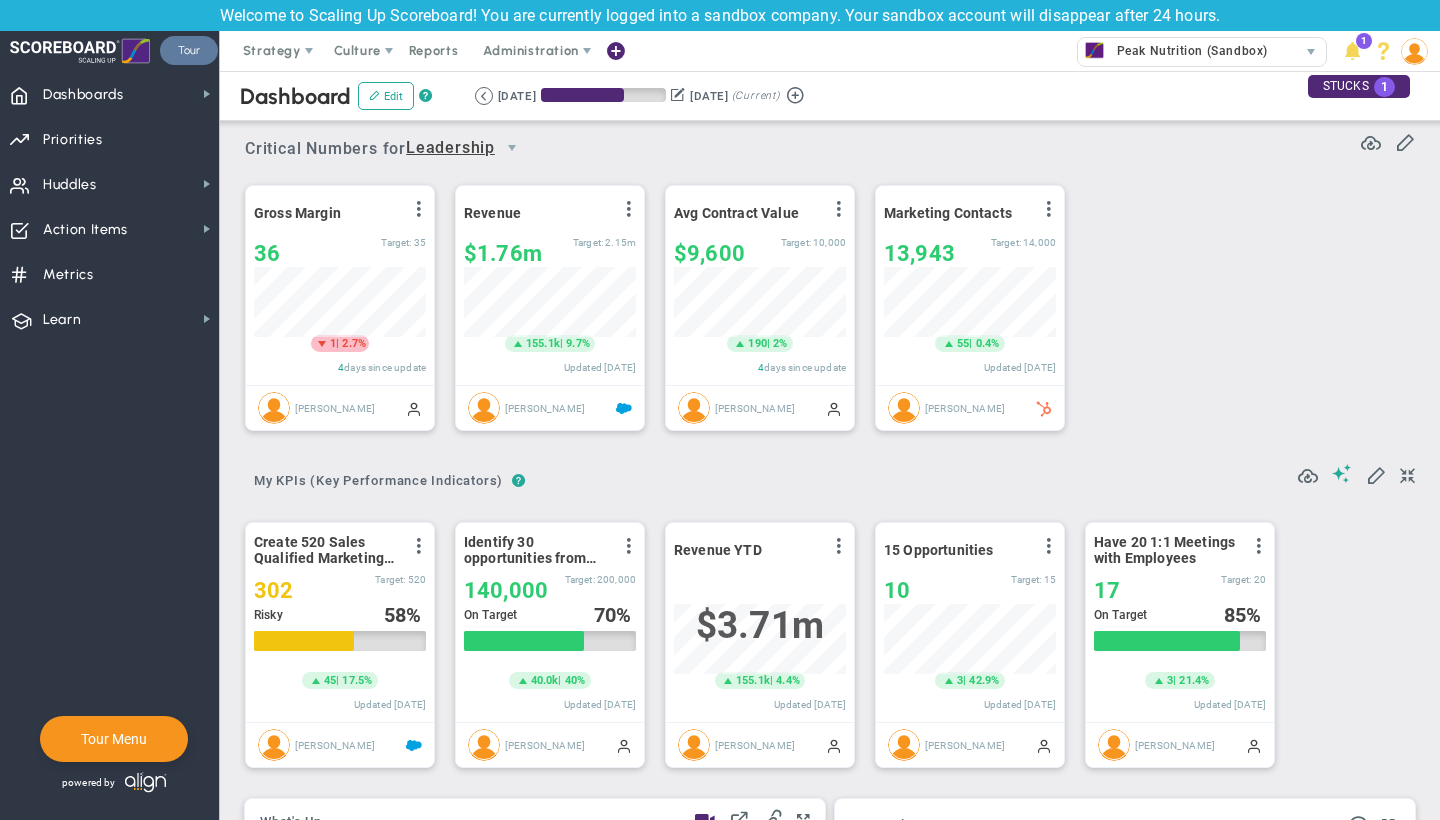 click on "Tour" at bounding box center (189, 50) 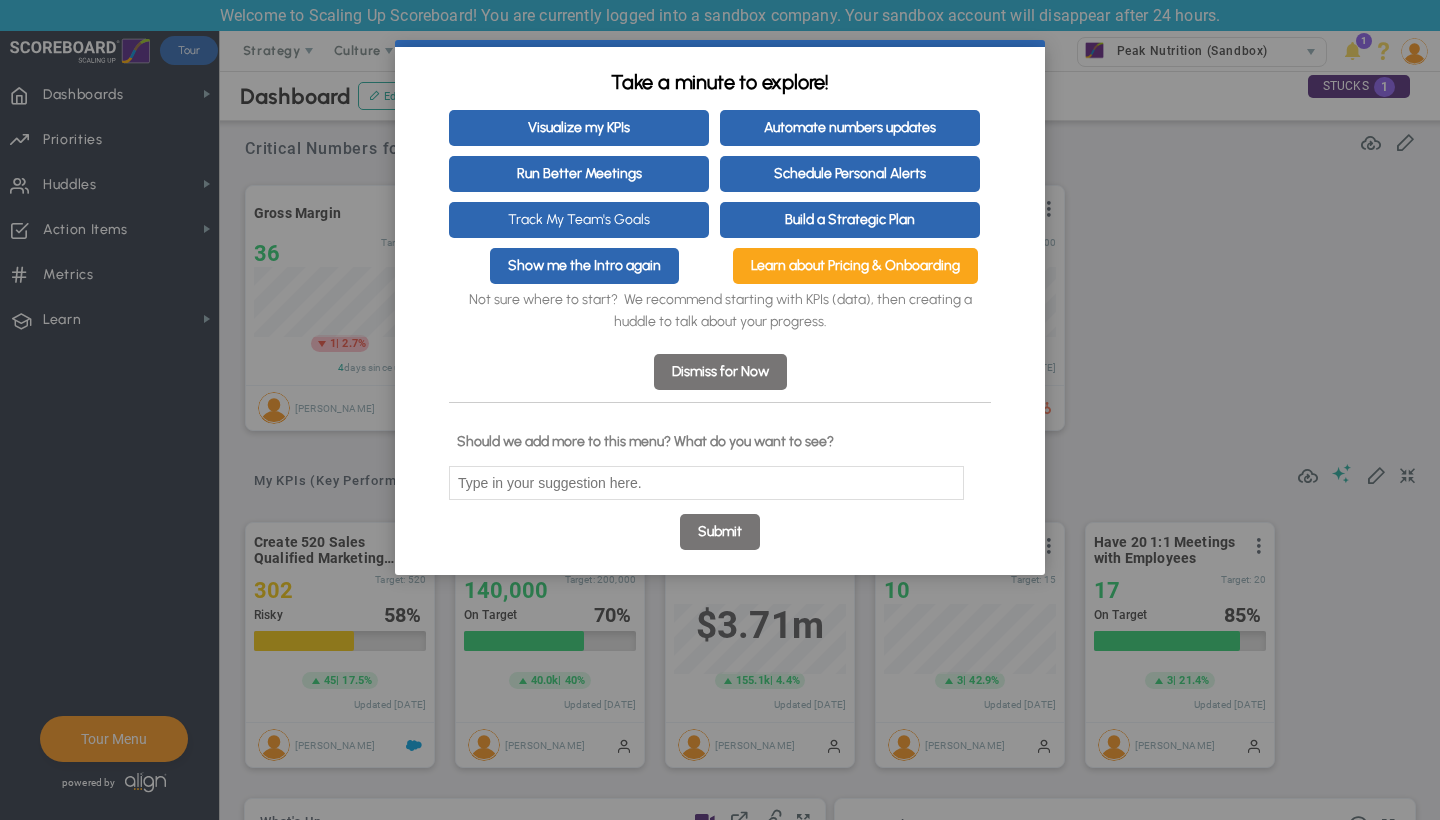 click on "×             Take a minute to explore!                       Visualize my KPIs               Automate numbers updates               Run Better Meetings               Schedule Personal Alerts                       Track My Team's Goals               Build a Strategic Plan               Show me the Intro again               Learn about Pricing & Onboarding                       Not sure where to start?  We recommend starting with KPIs (data), then creating a huddle to talk about your progress.                        Dismiss for Now                                             Should we add more to this menu?  What do you want to see?                       Submit" 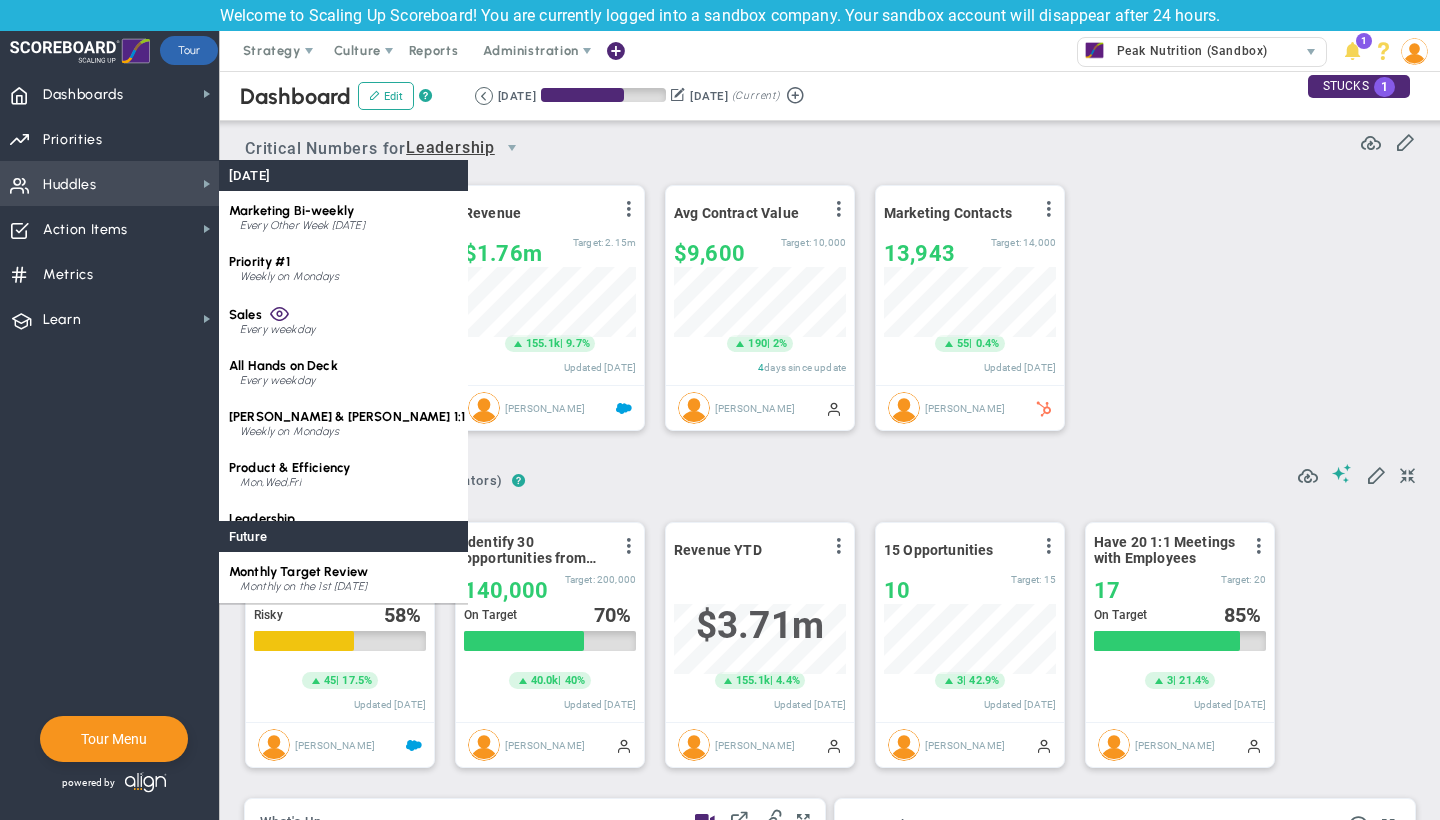 click on "Huddles" at bounding box center [70, 185] 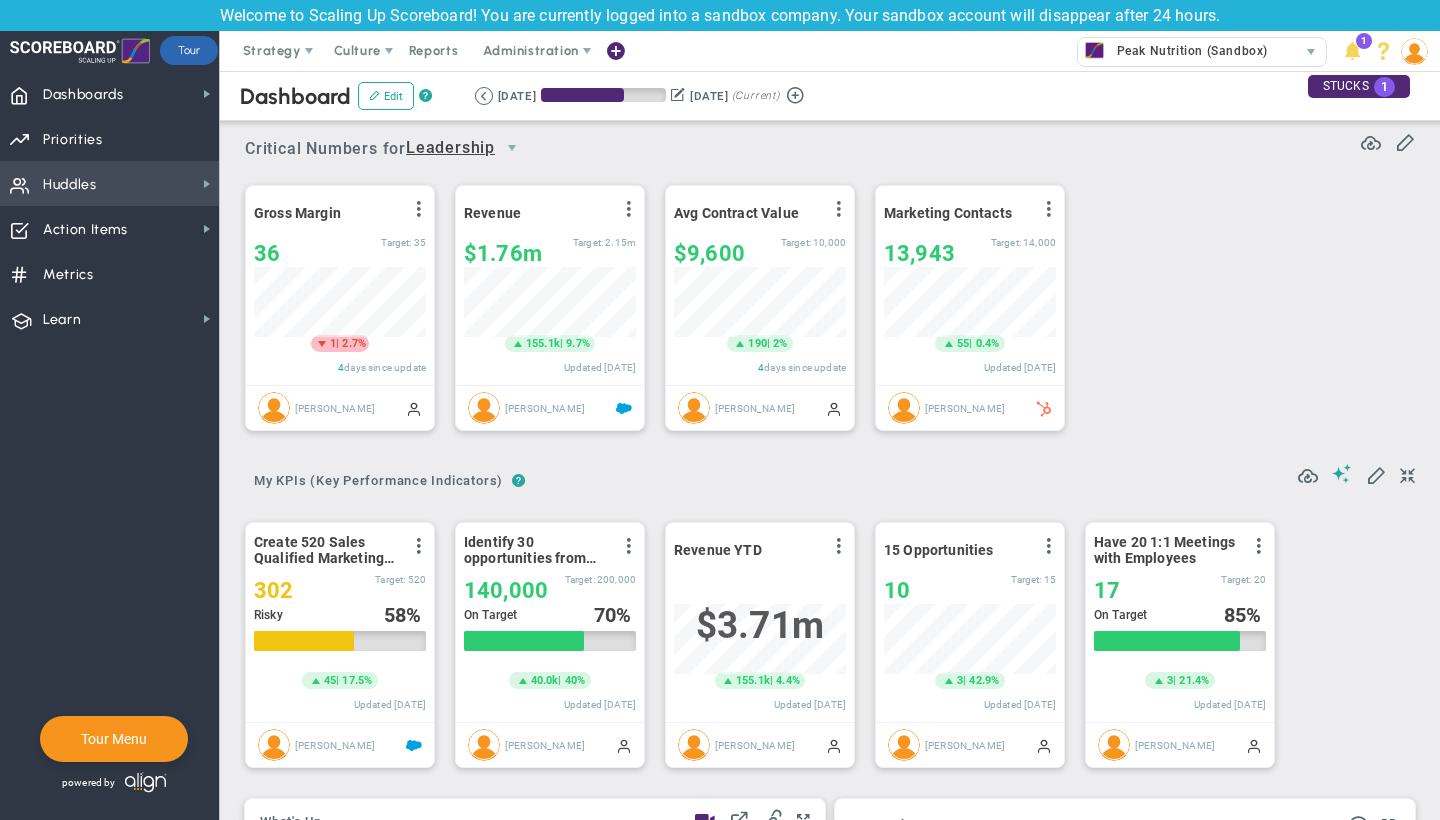 click on "Huddles" at bounding box center (70, 185) 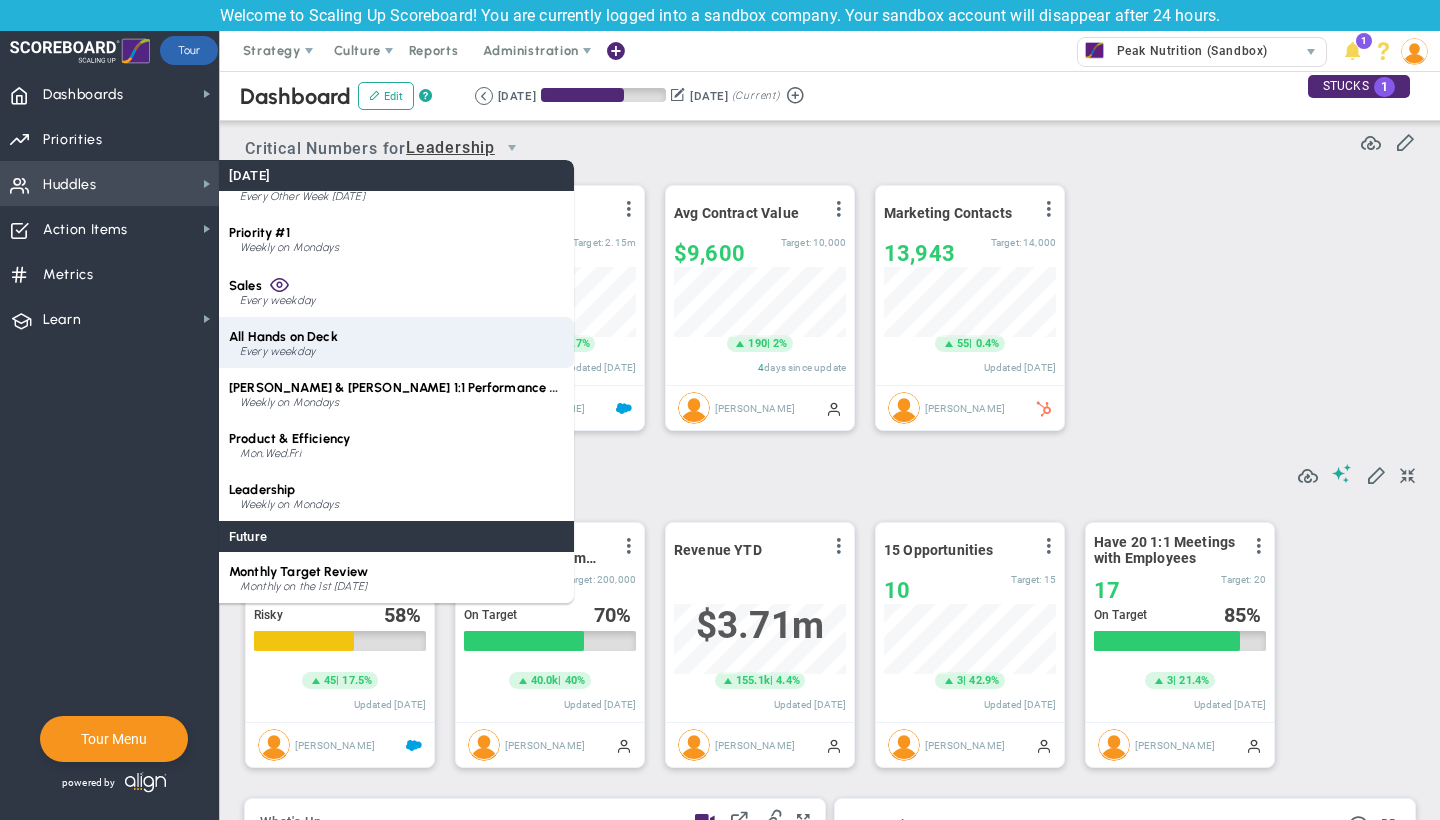 scroll, scrollTop: 29, scrollLeft: 0, axis: vertical 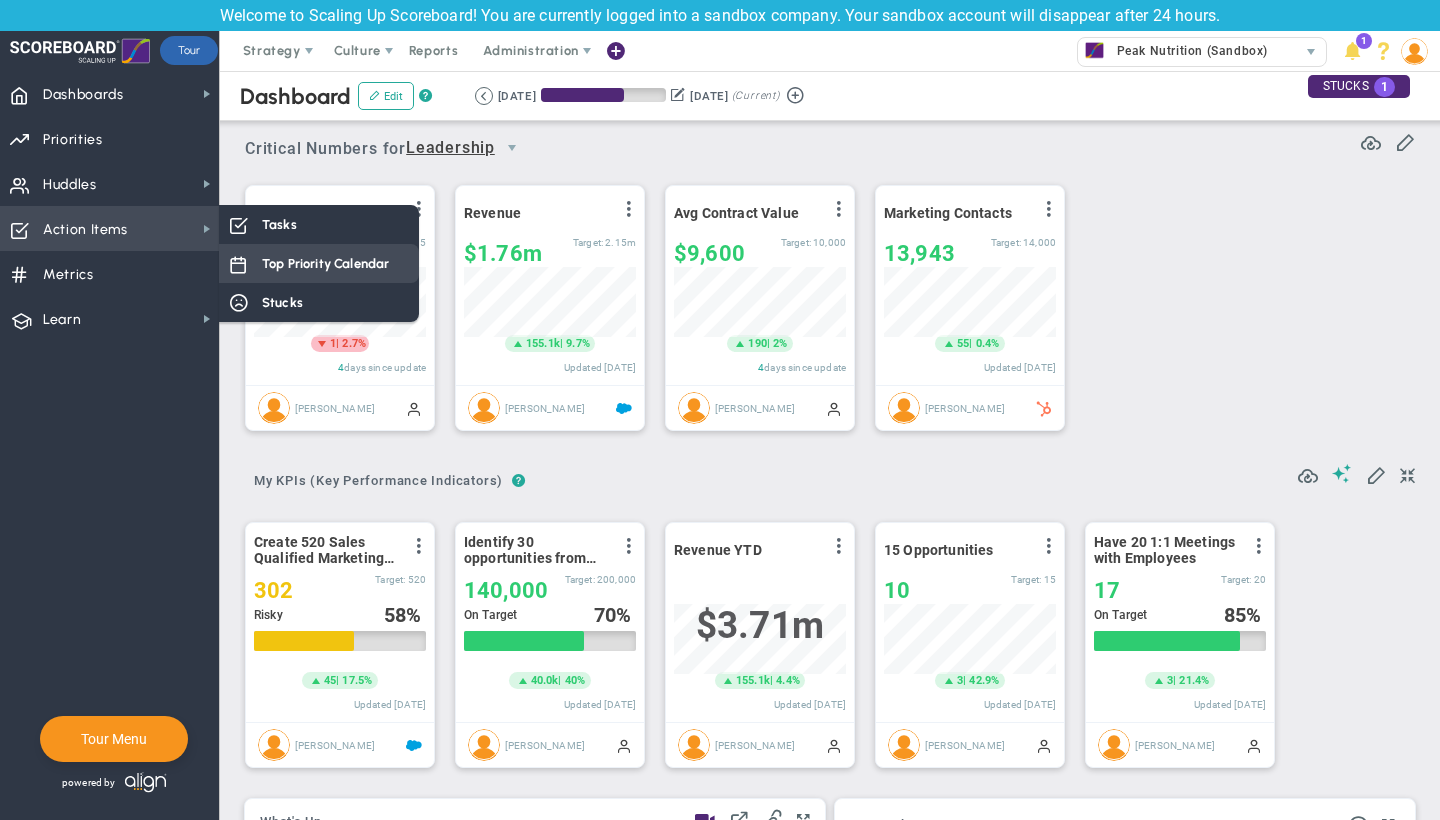 click on "Top Priority Calendar" at bounding box center (319, 263) 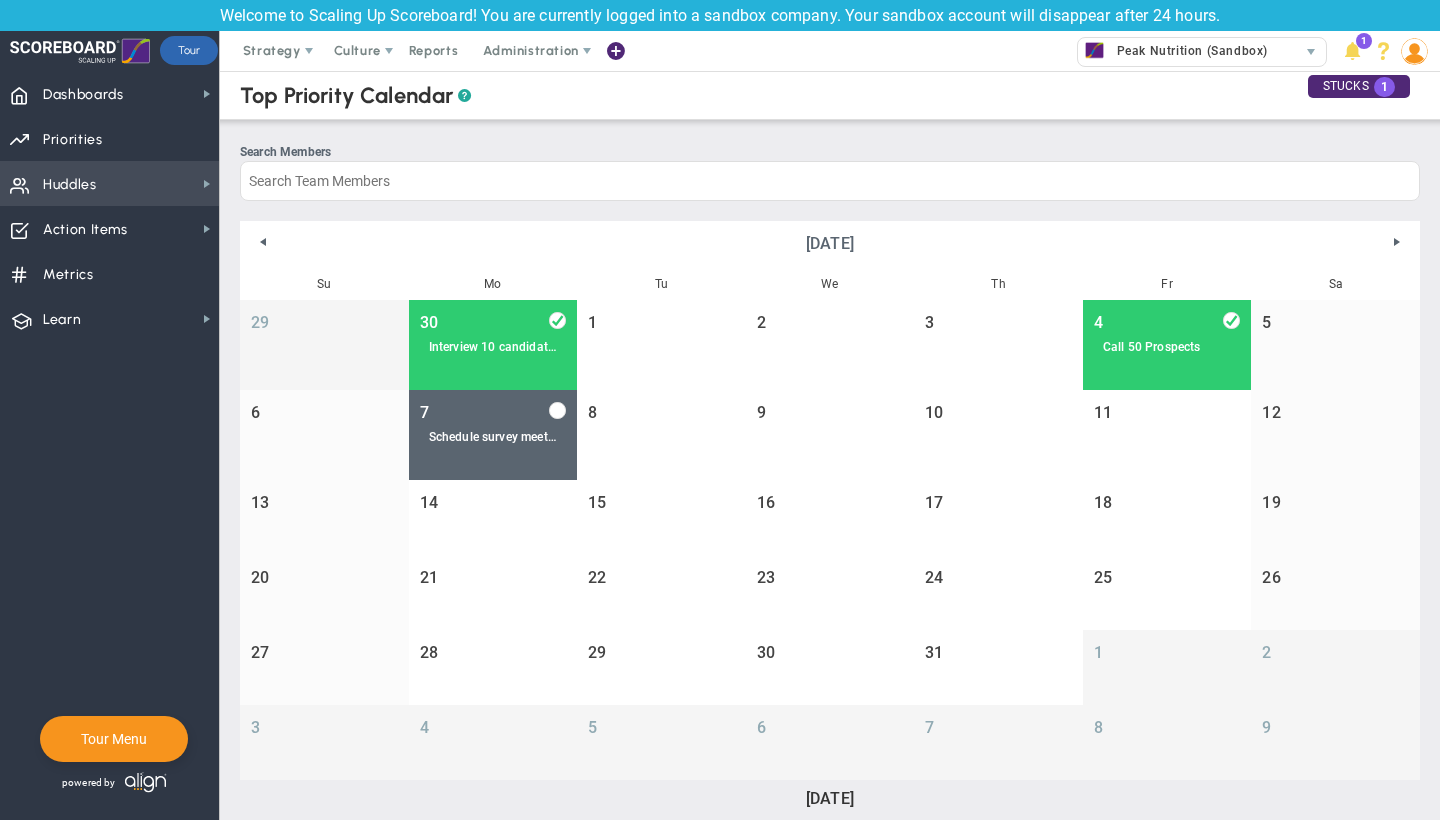 scroll, scrollTop: 0, scrollLeft: 0, axis: both 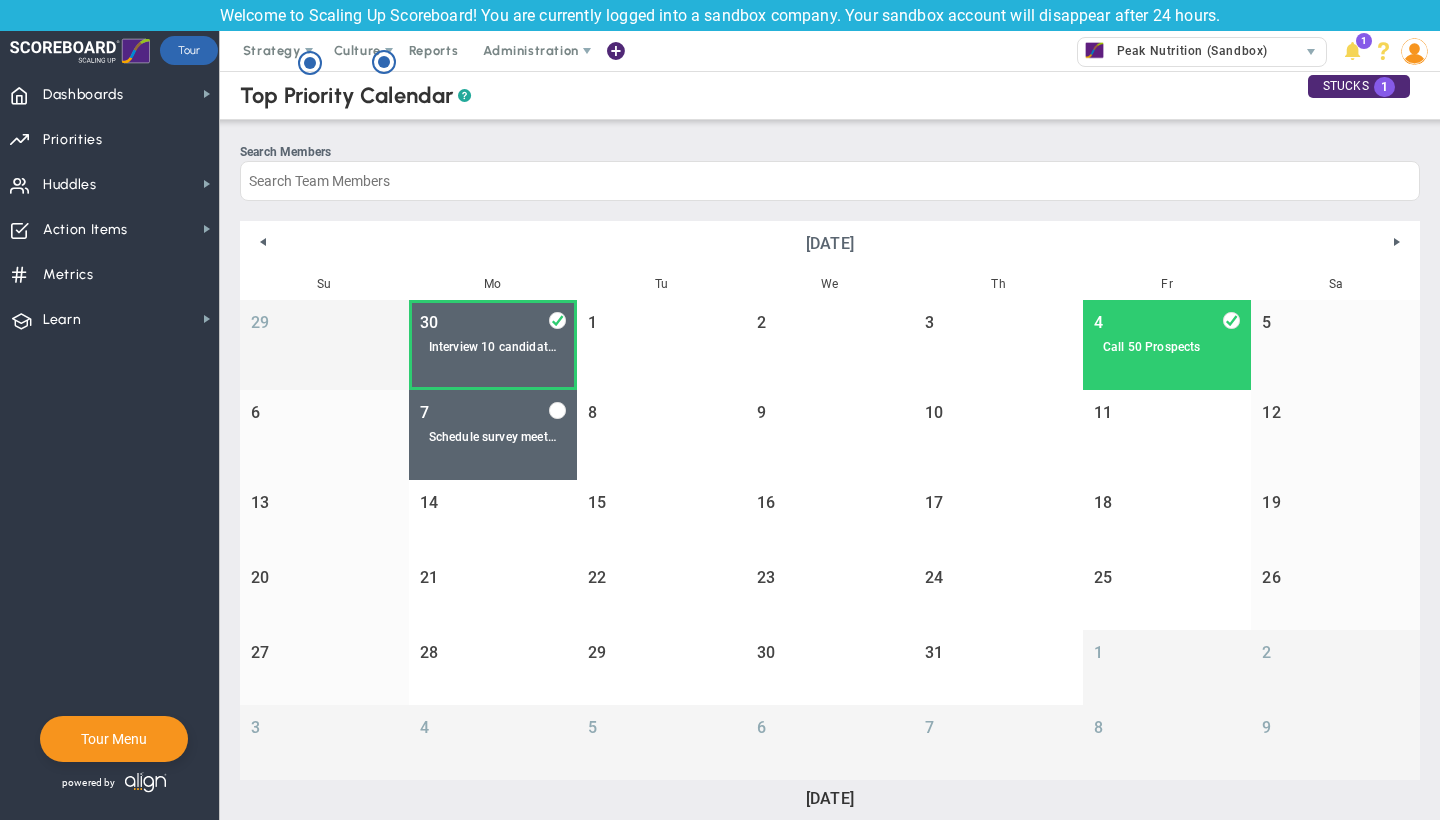 click on "Interview 10 candidates for sales position" at bounding box center (493, 347) 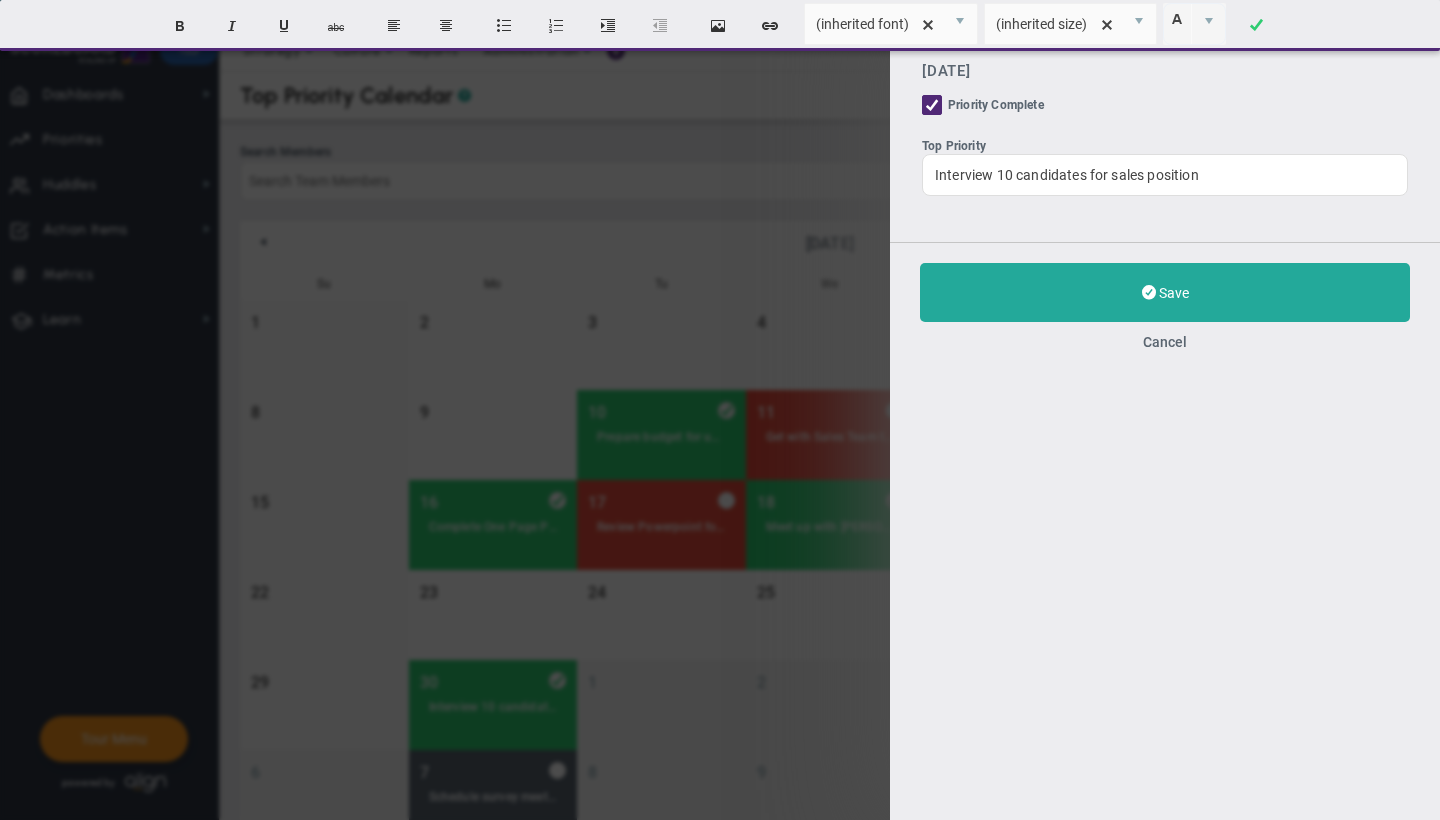 checkbox on "true" 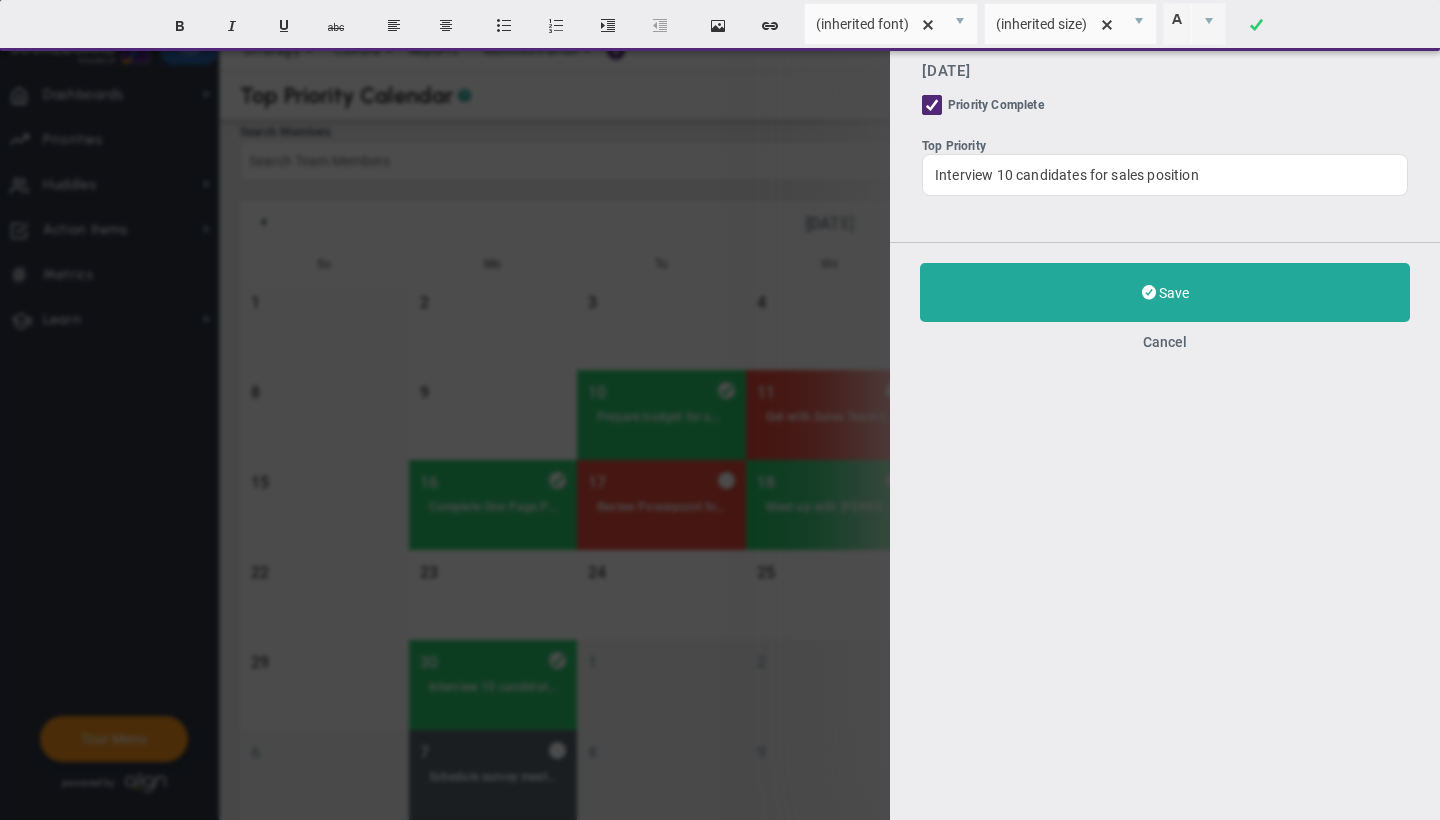 click on "Edit Priority
[DATE]
Priority Complete
Top Priority
Interview 10 candidates for sales position
Save
Cancel" at bounding box center (720, 410) 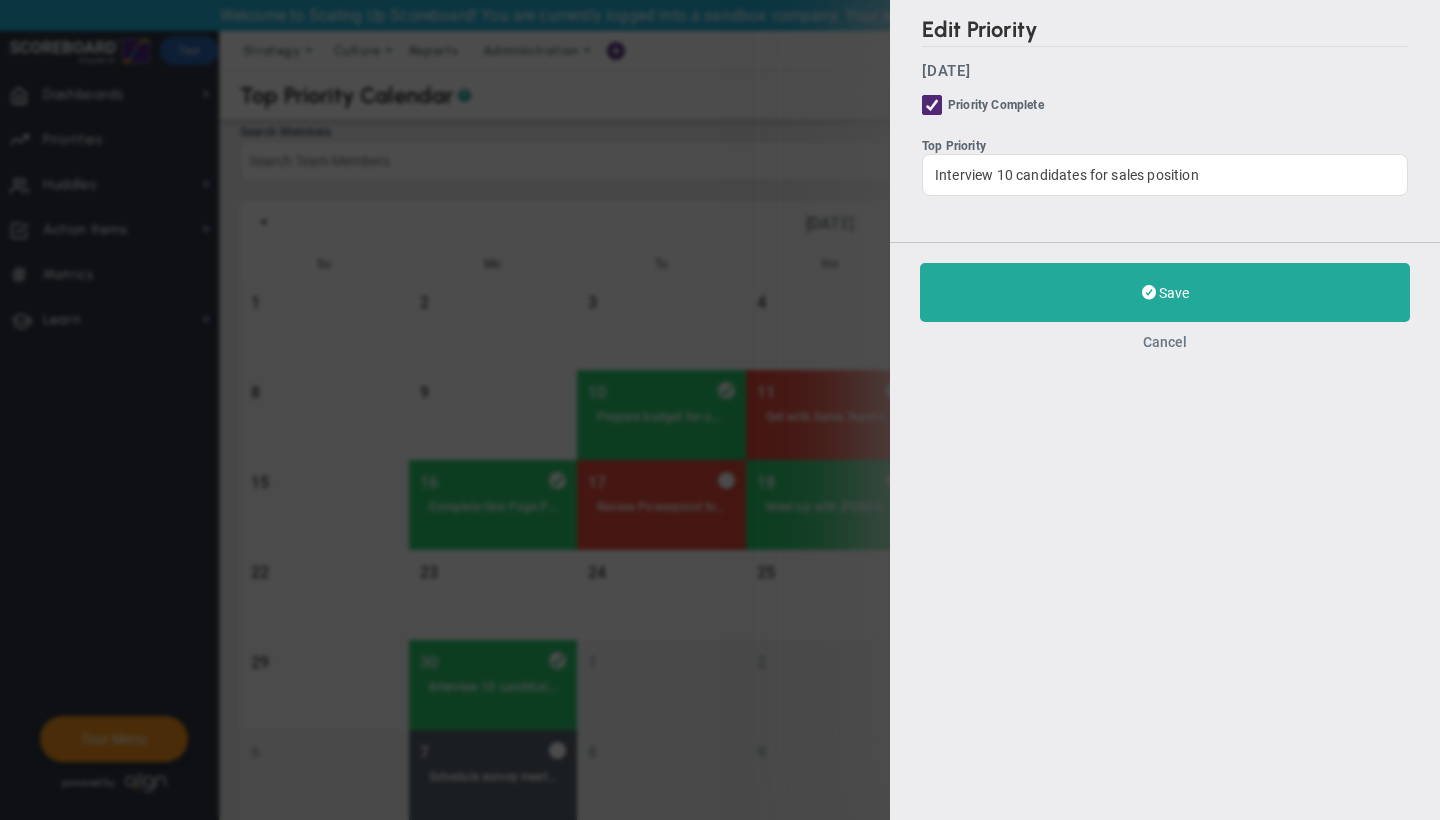 click on "Cancel" at bounding box center (1165, 342) 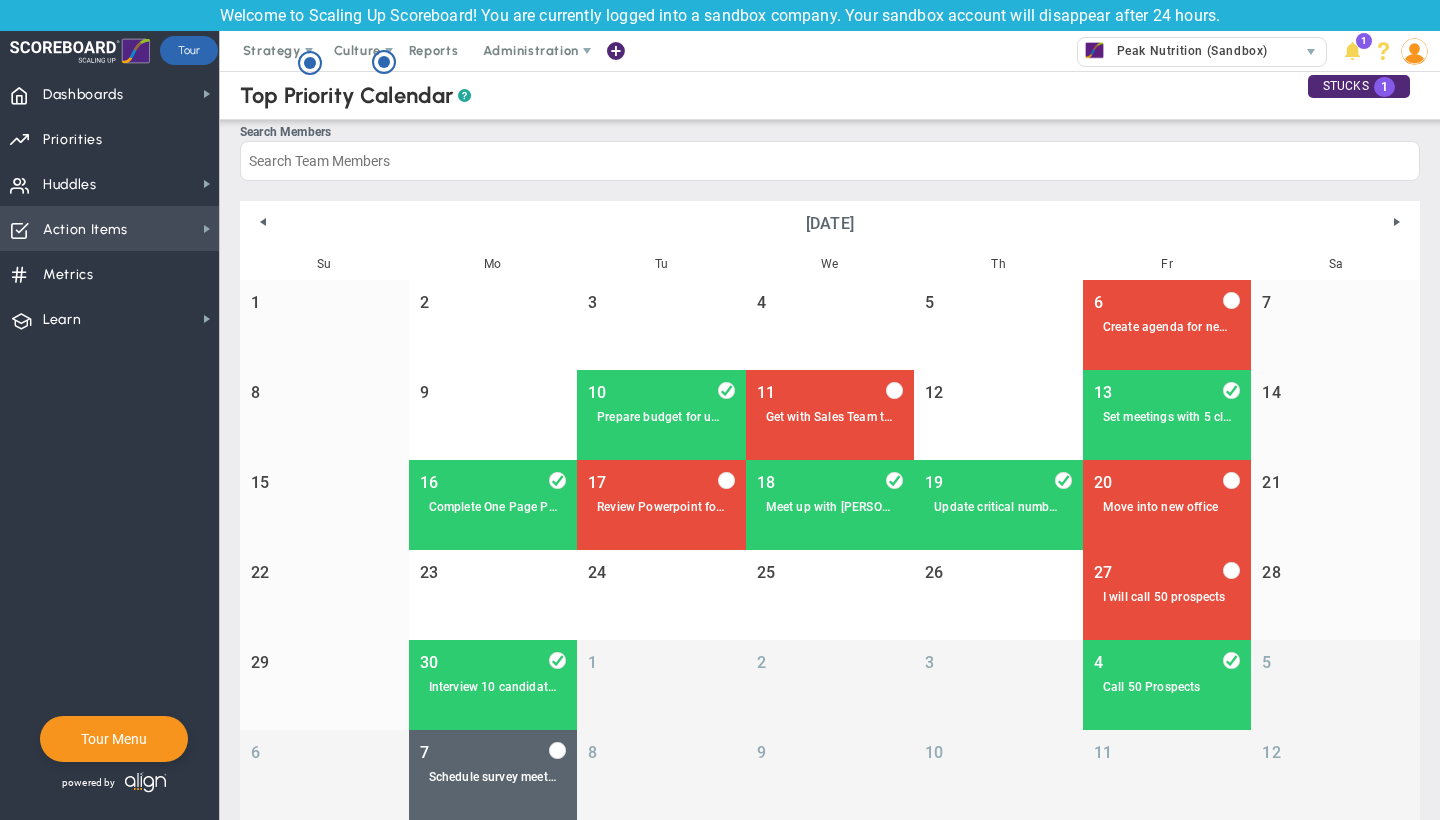 click on "Action Items" at bounding box center [85, 230] 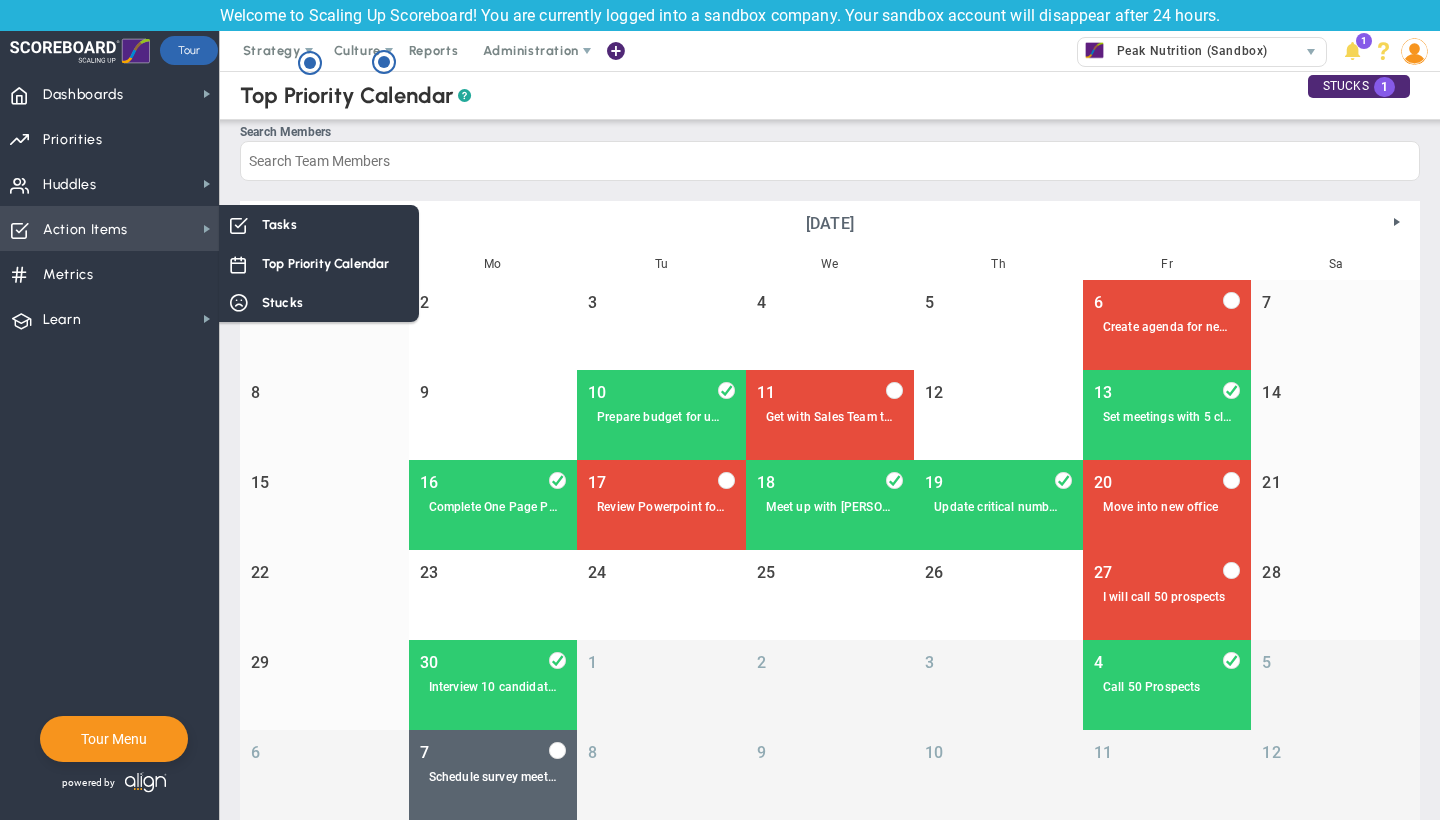 click on "Action Items" at bounding box center (85, 230) 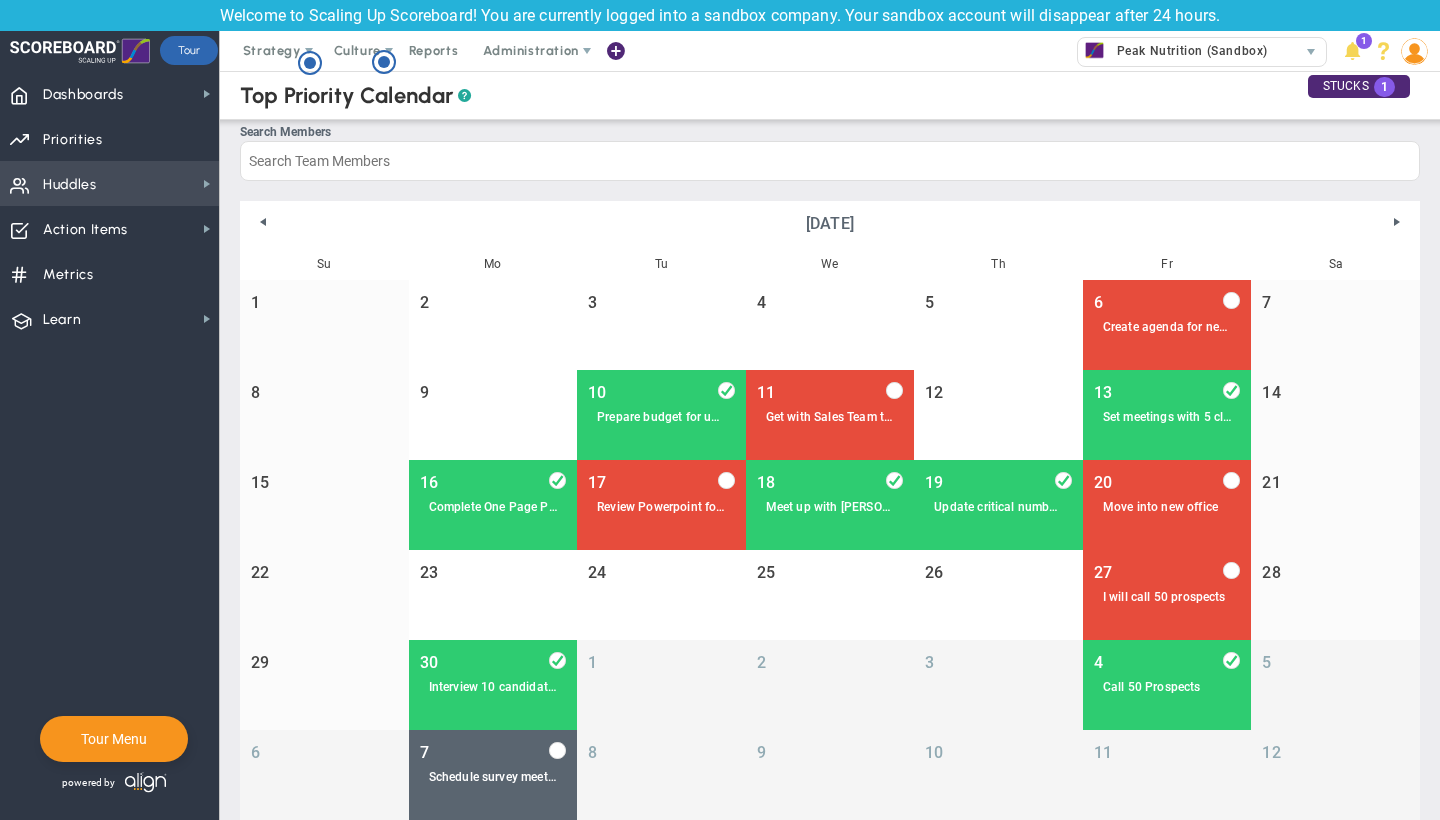 click on "Huddles Huddles" at bounding box center [109, 183] 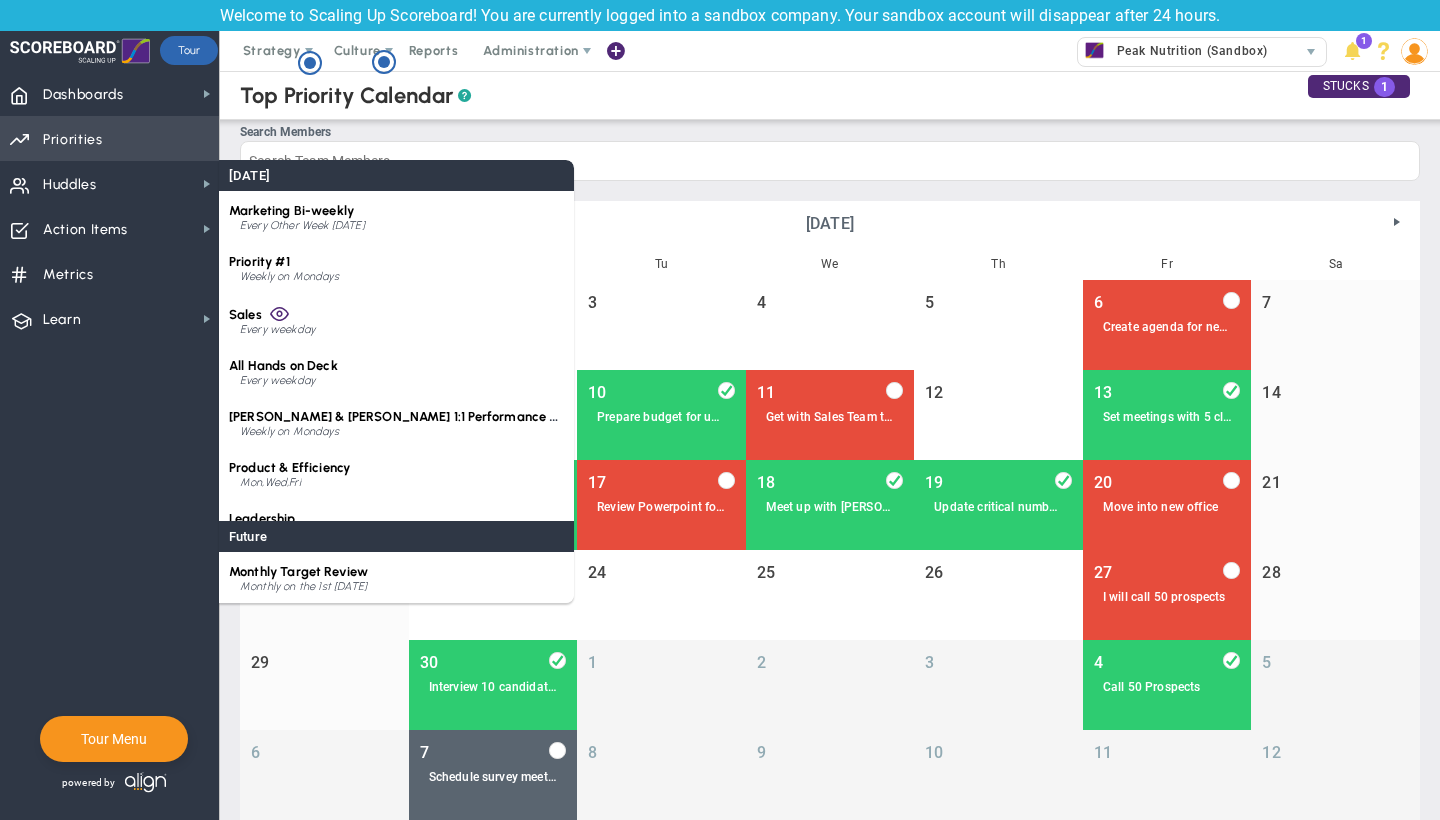scroll, scrollTop: -1, scrollLeft: 0, axis: vertical 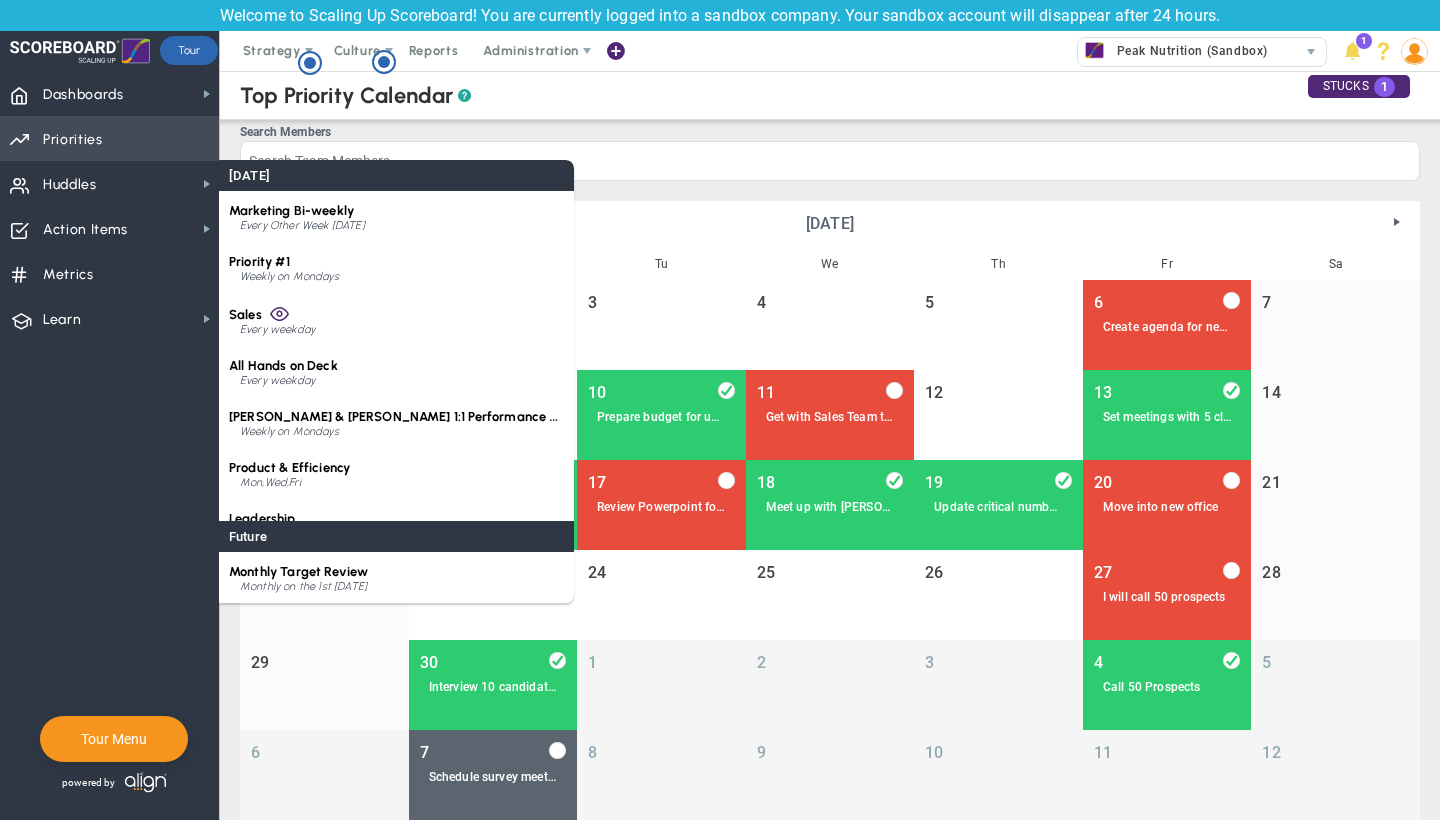 click on "Priorities OKR Tree Priorities OKRs" at bounding box center [109, 138] 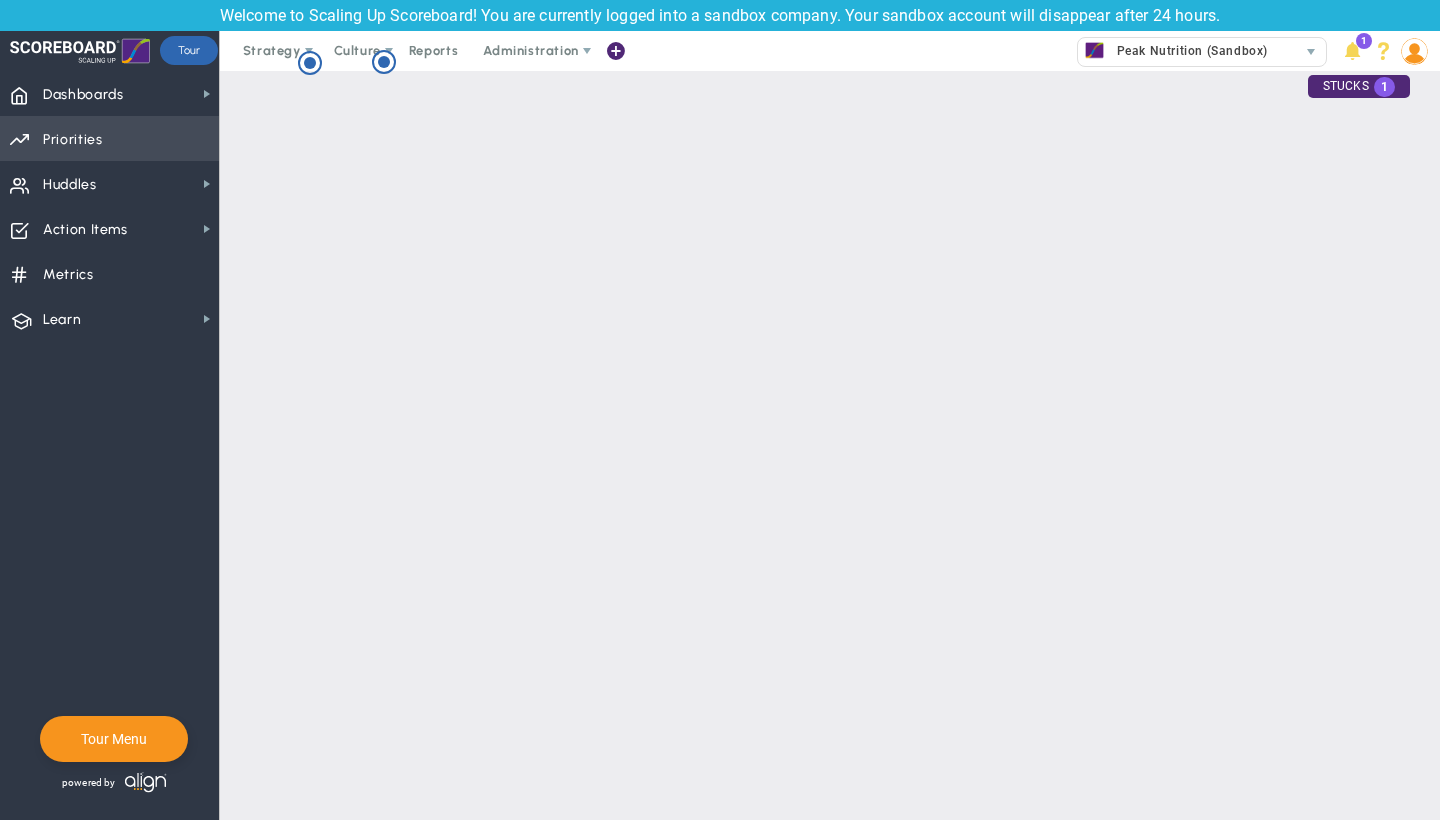 scroll, scrollTop: 0, scrollLeft: 0, axis: both 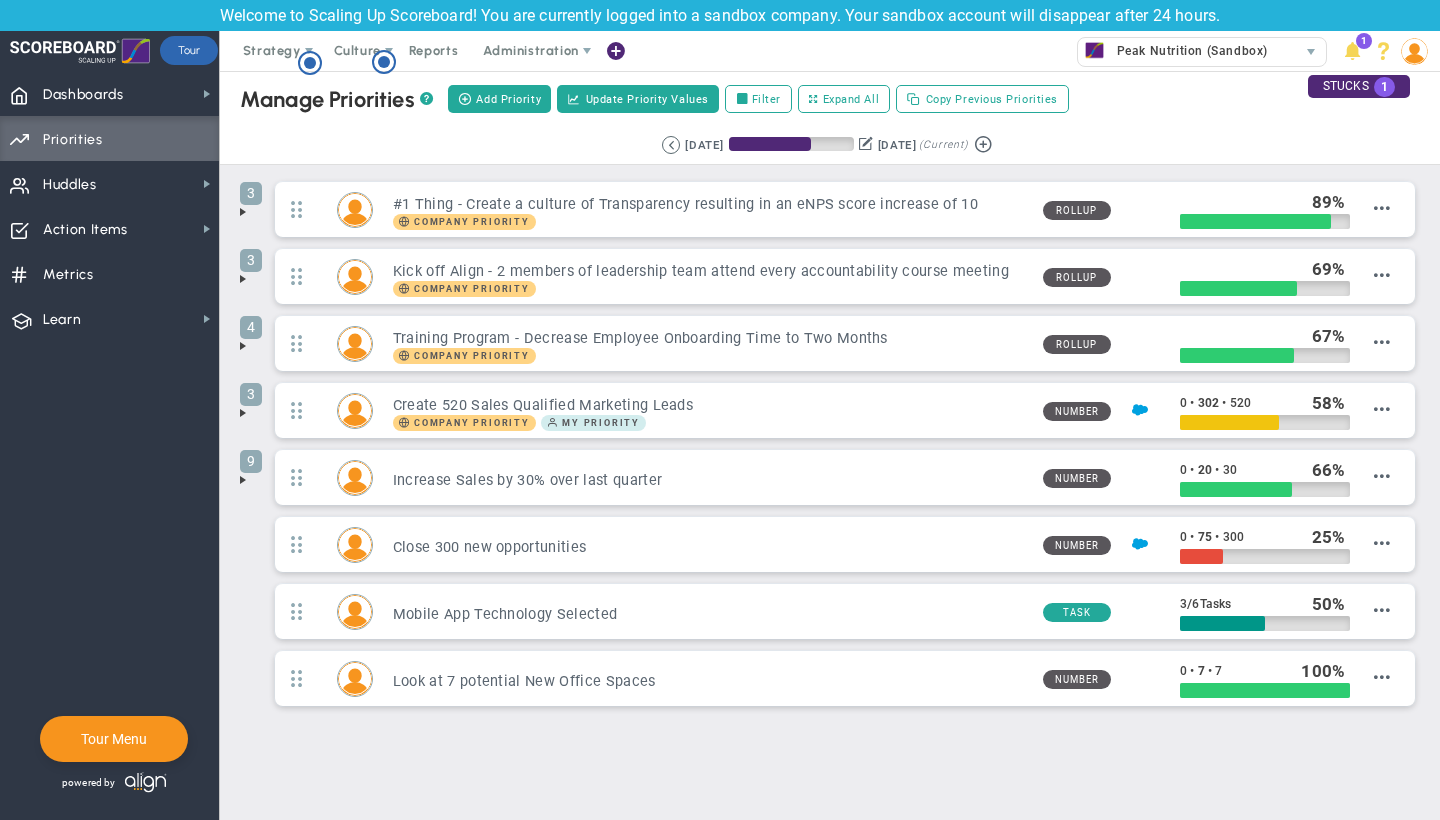 click at bounding box center (243, 279) 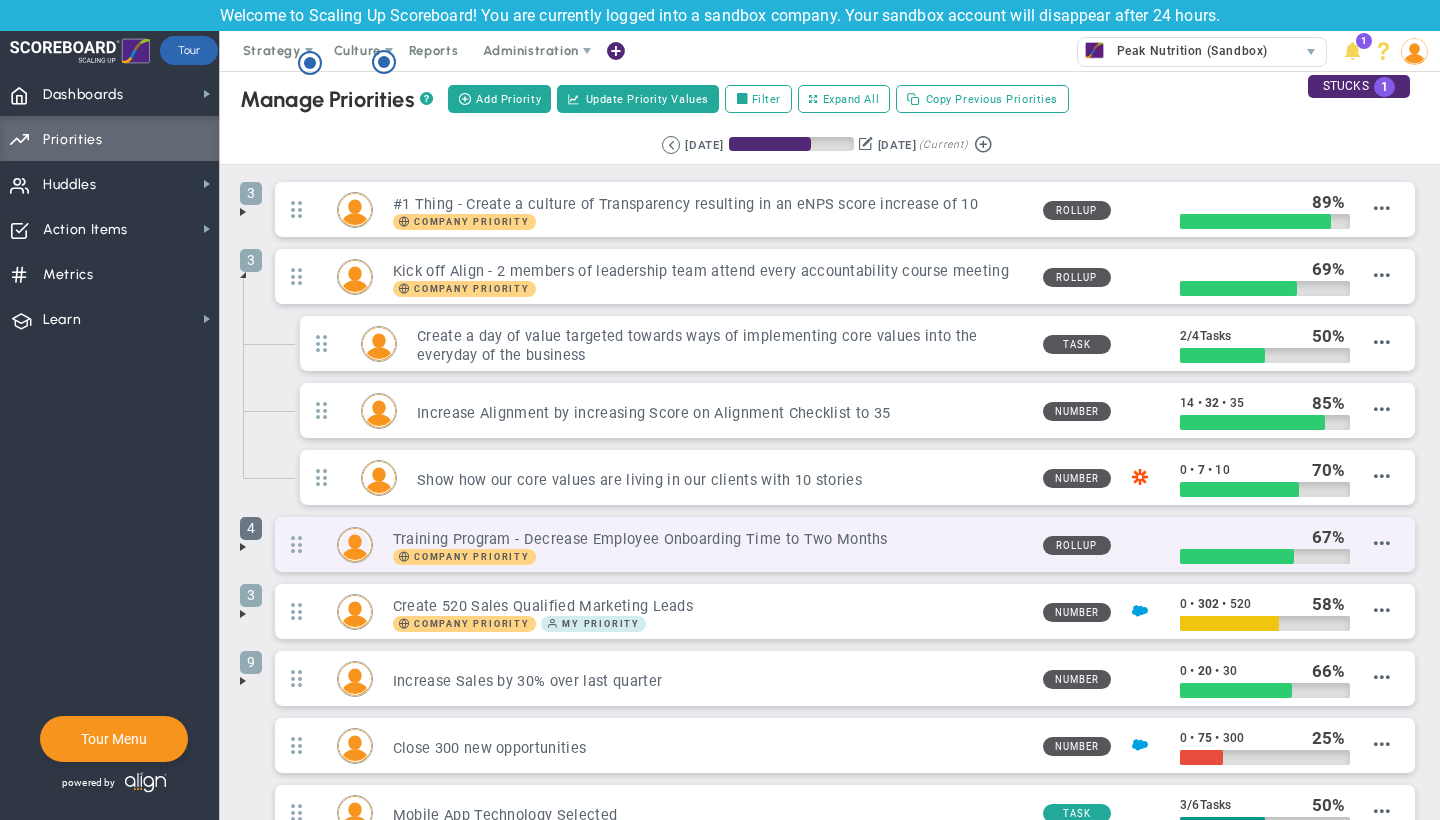 click on "4" at bounding box center [251, 528] 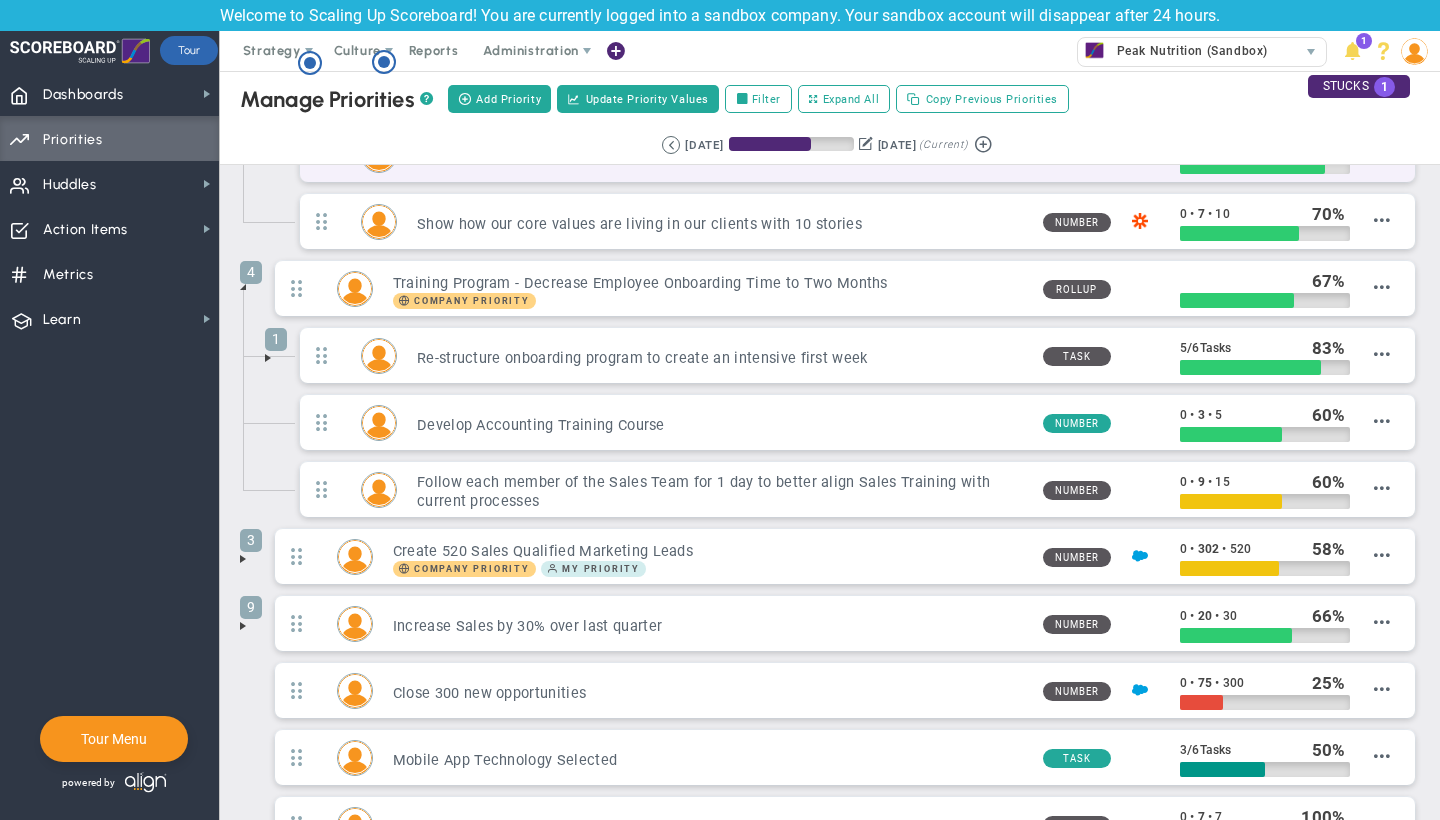 scroll, scrollTop: 316, scrollLeft: 0, axis: vertical 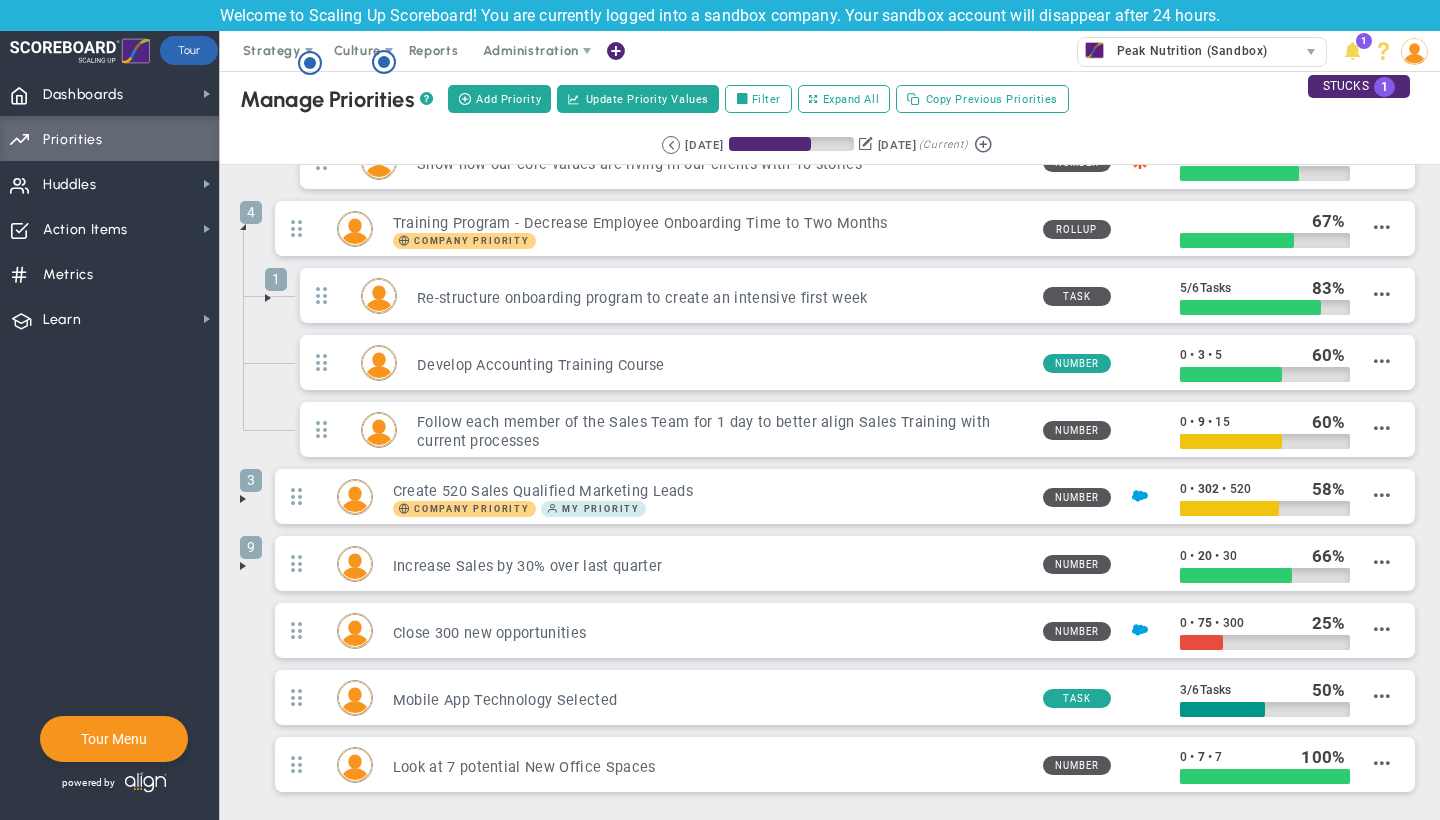 click at bounding box center (243, 499) 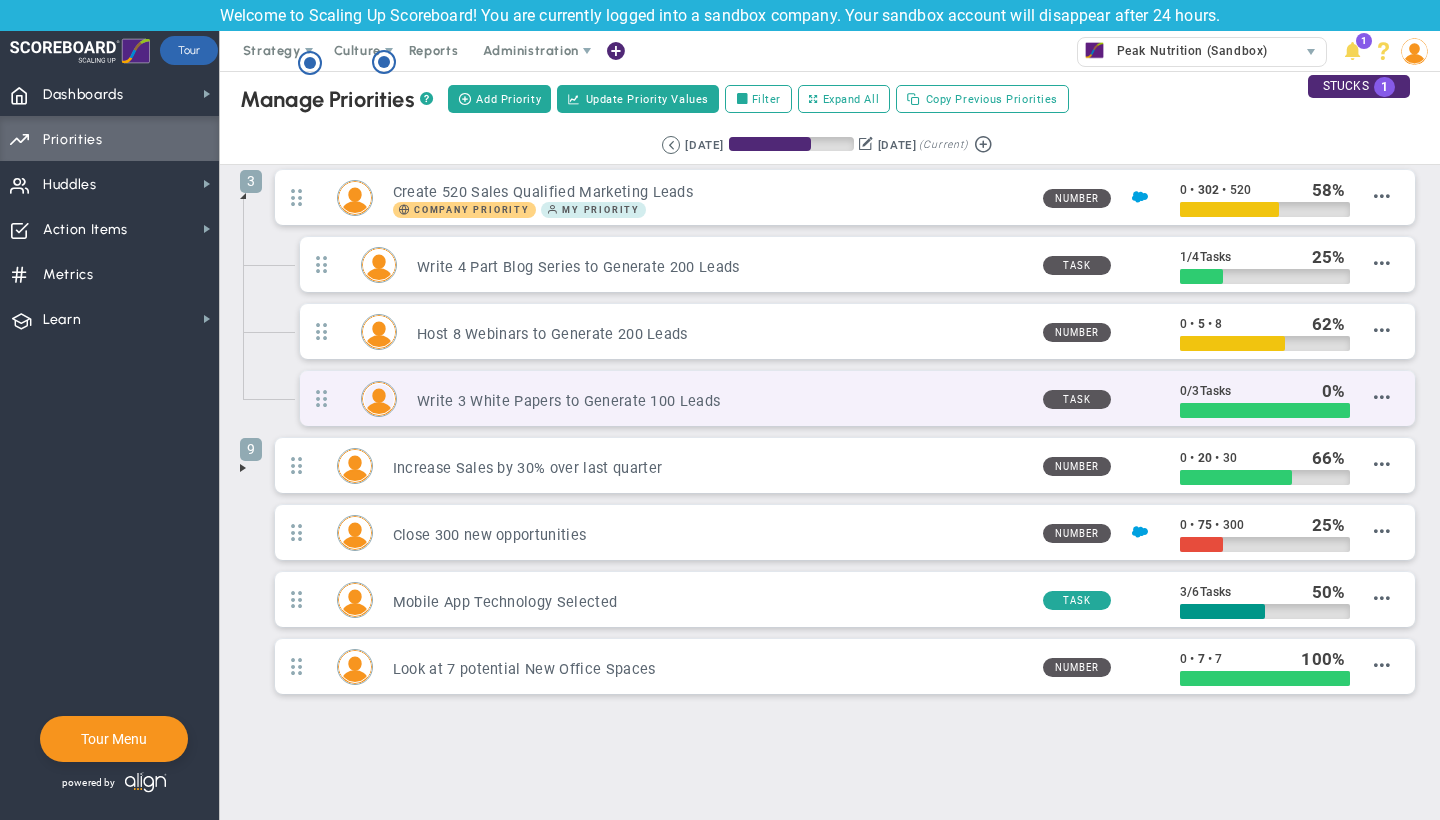 scroll, scrollTop: 615, scrollLeft: 0, axis: vertical 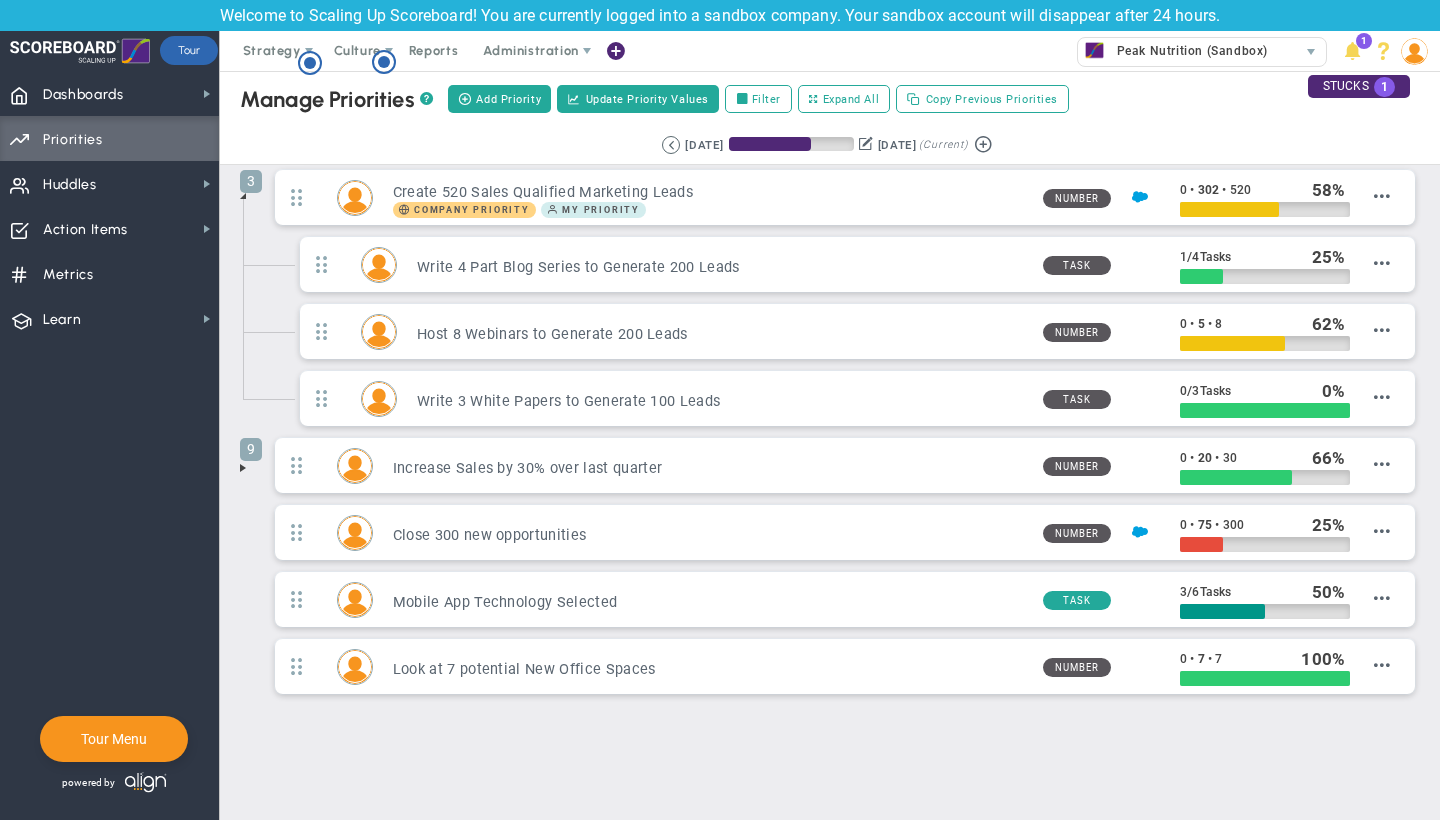 click at bounding box center (243, 468) 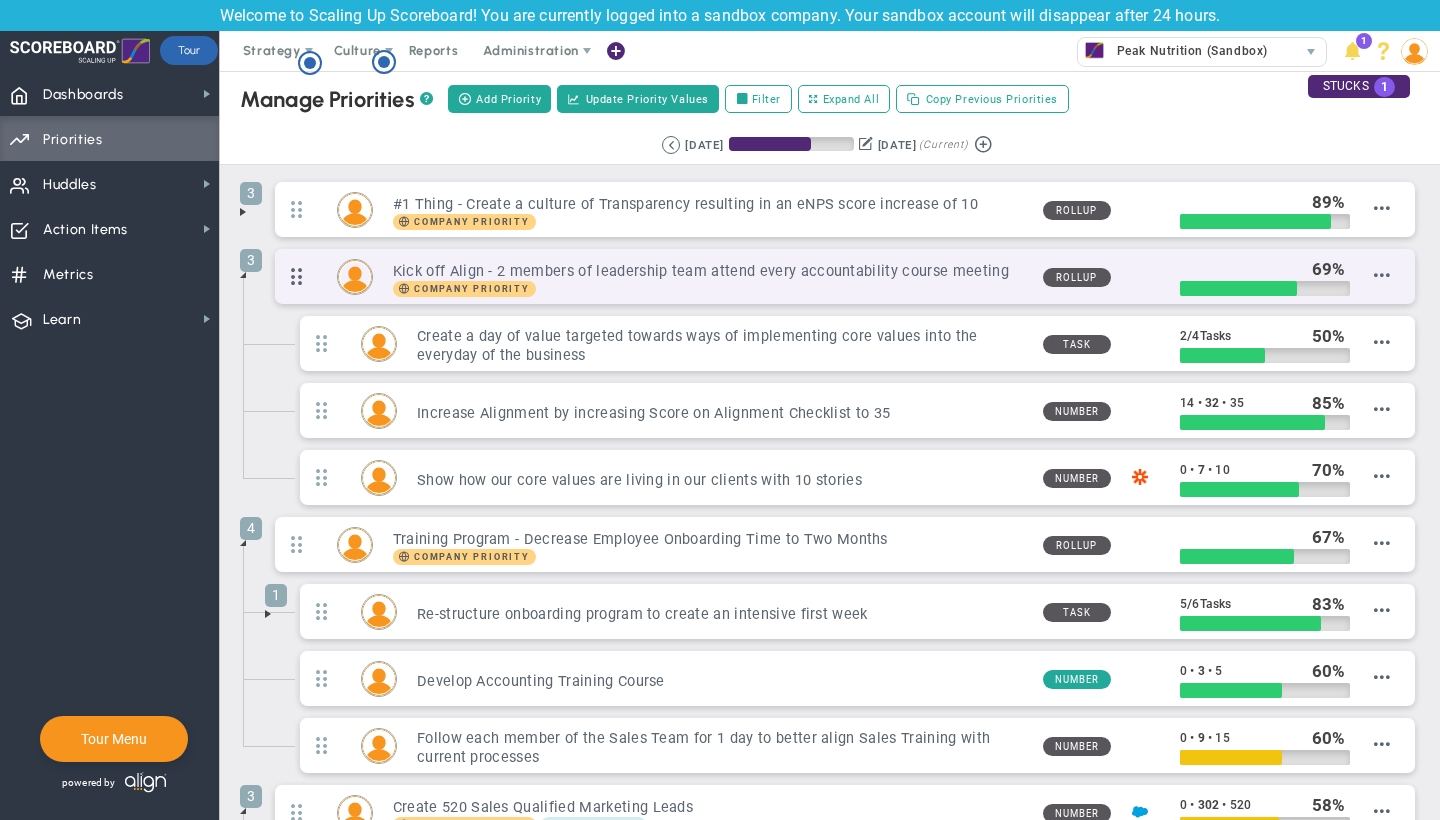 scroll, scrollTop: 0, scrollLeft: 0, axis: both 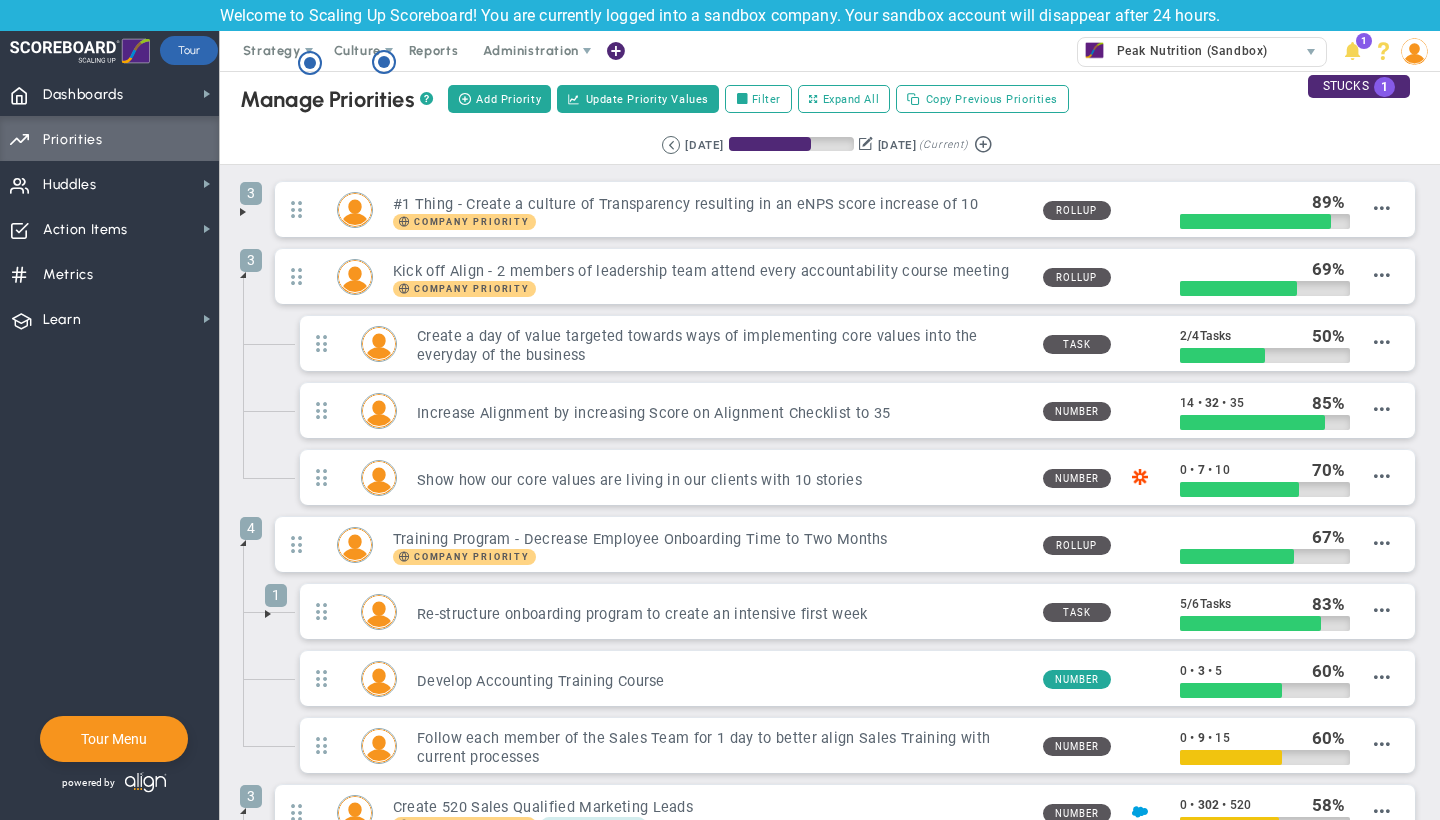 click at bounding box center [243, 275] 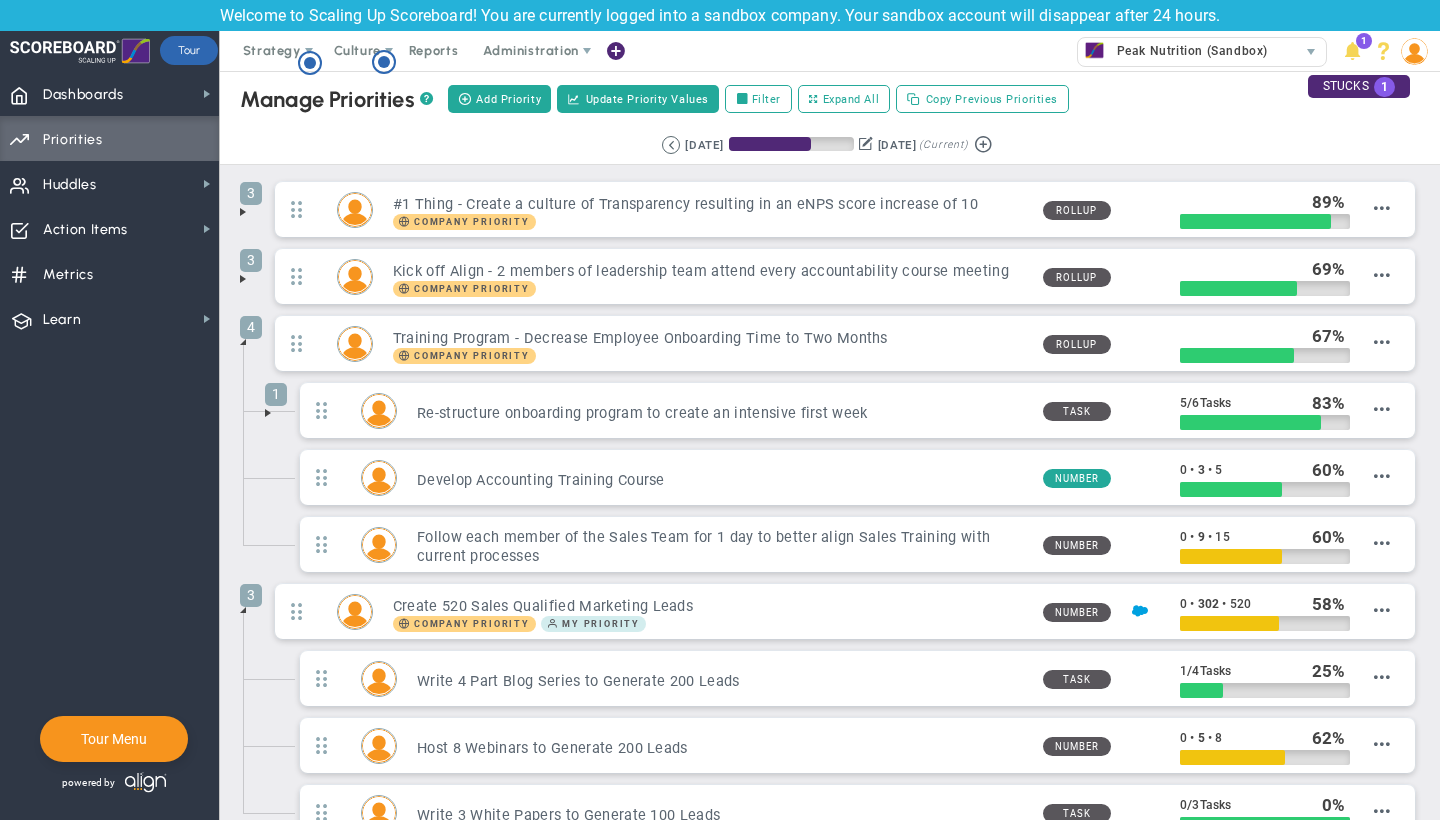 click at bounding box center (243, 342) 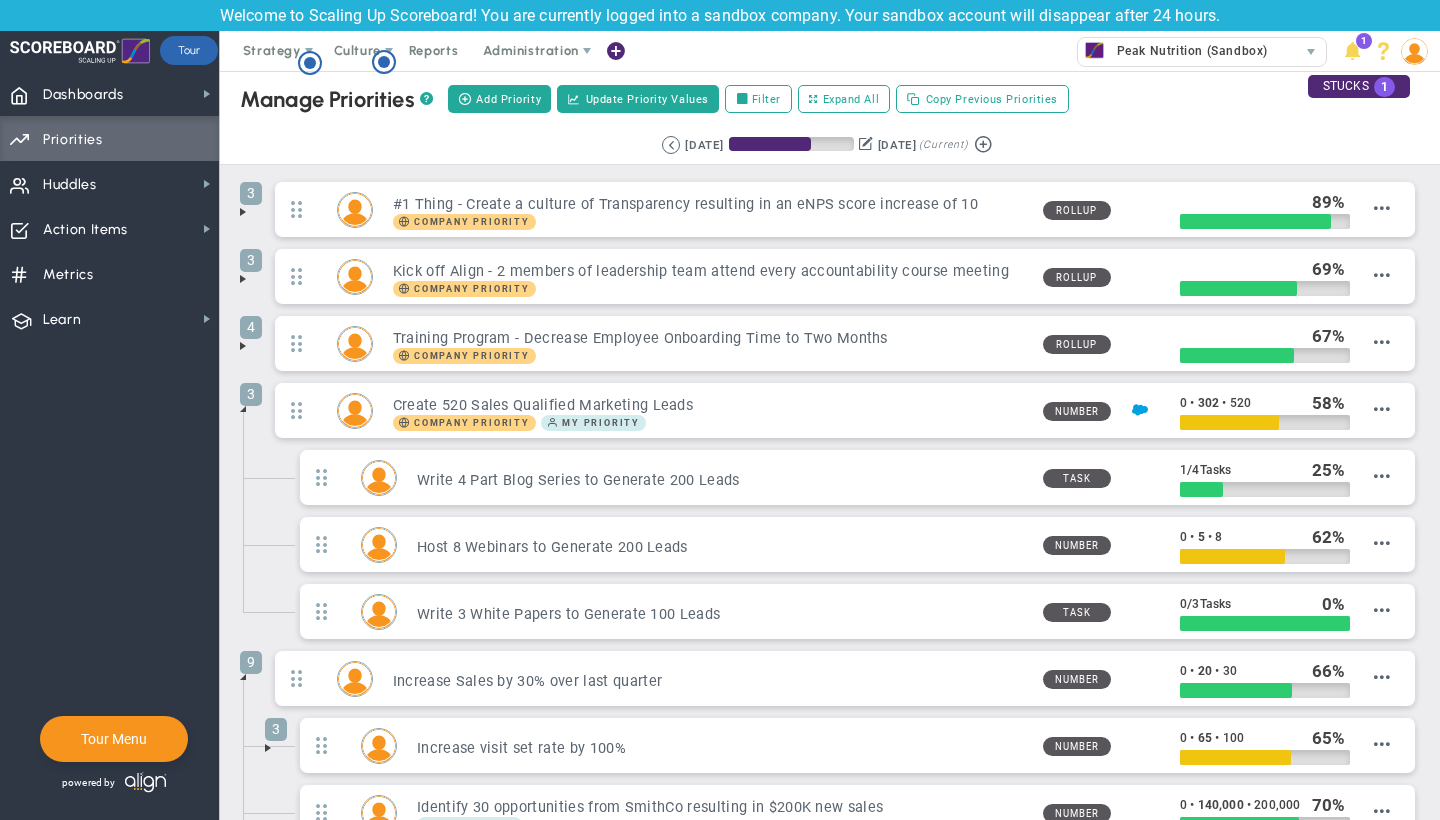click at bounding box center (243, 409) 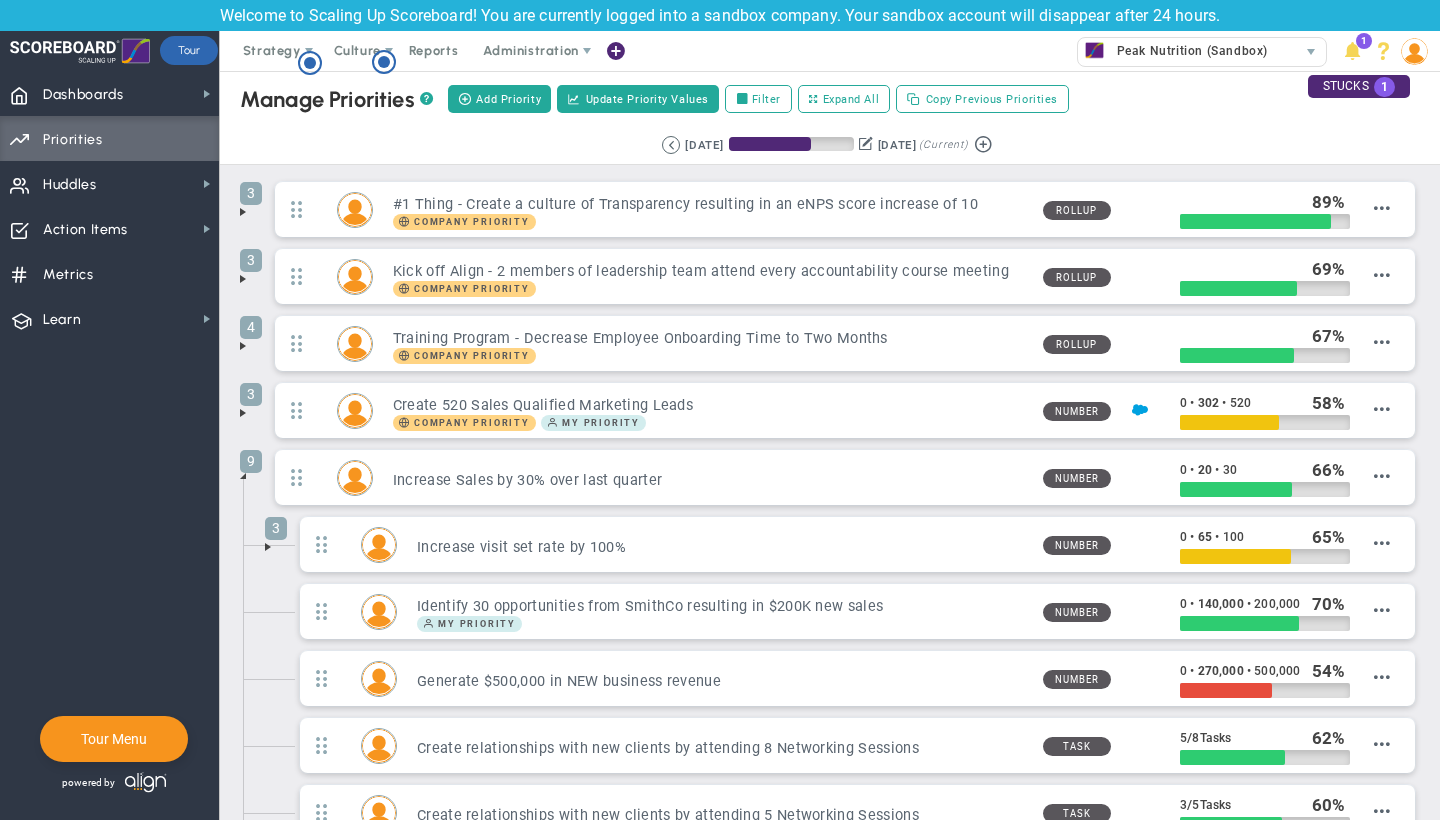 click at bounding box center (243, 476) 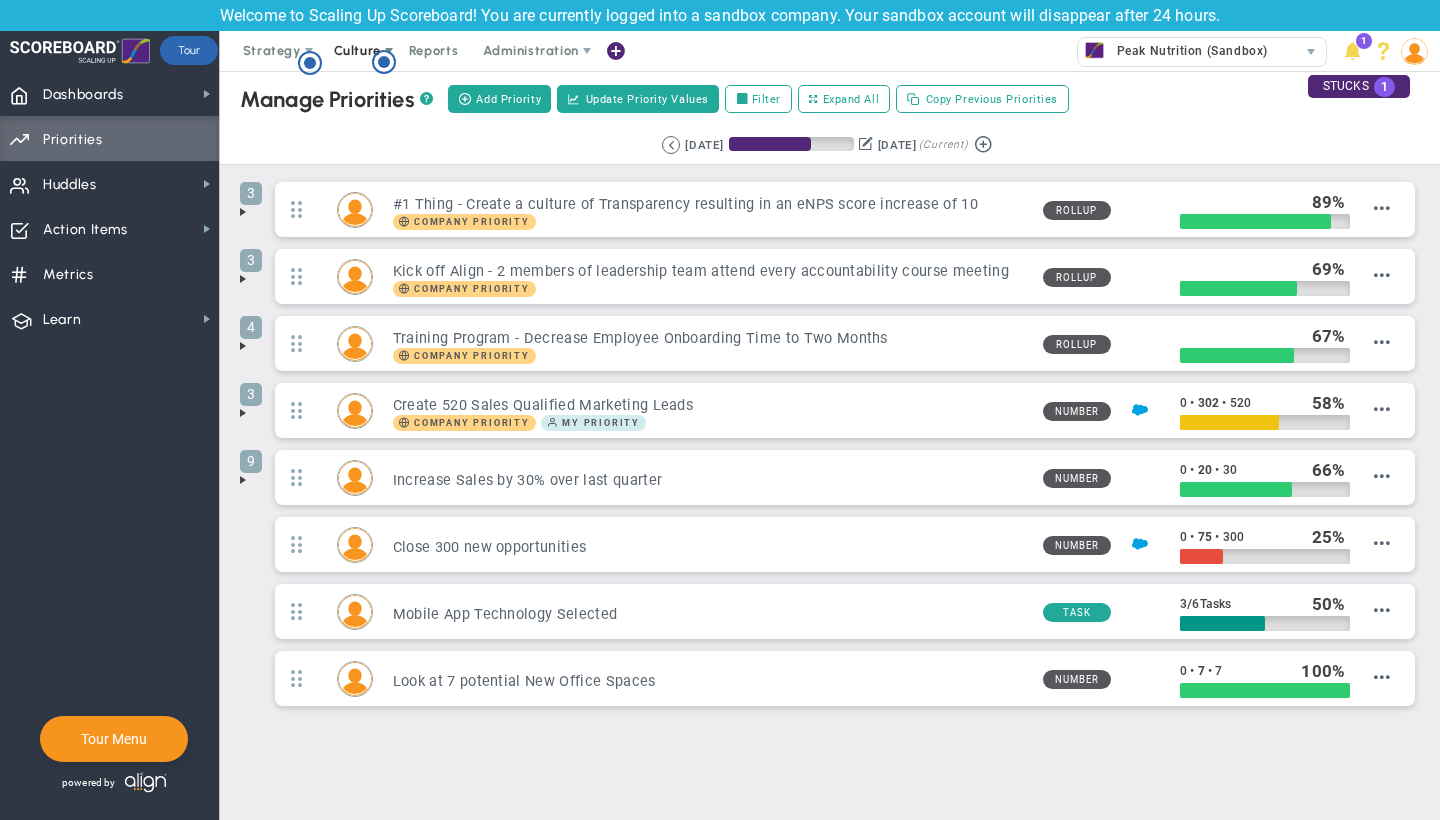 click on "Culture" at bounding box center (357, 50) 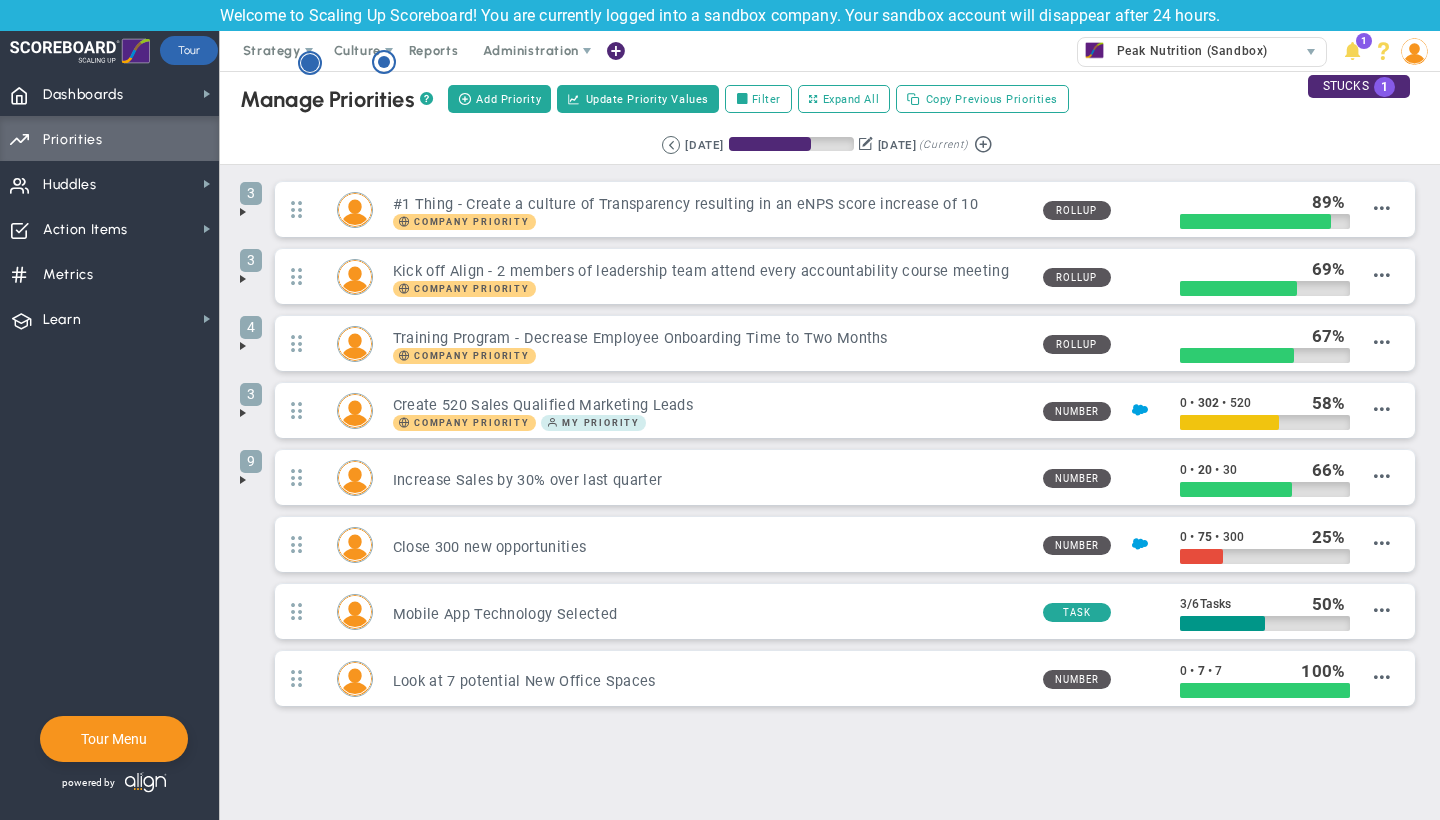 click 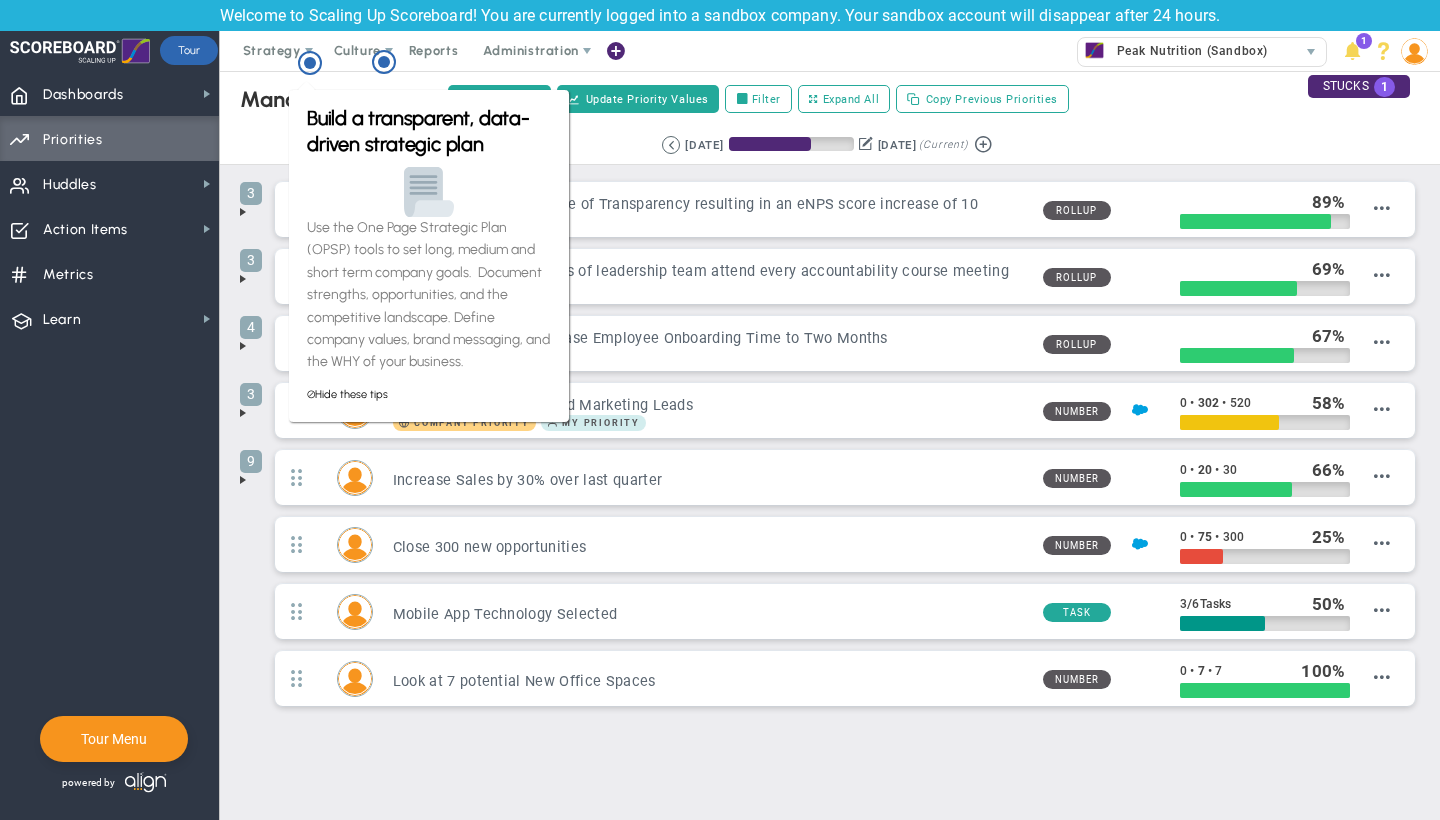 click on "Manage OKRs  ?
Manage Priorities  ?
Add Priority
Create Project
Update Priority Values
Filter
Expand All
Copy Previous Priorities" at bounding box center (830, 99) 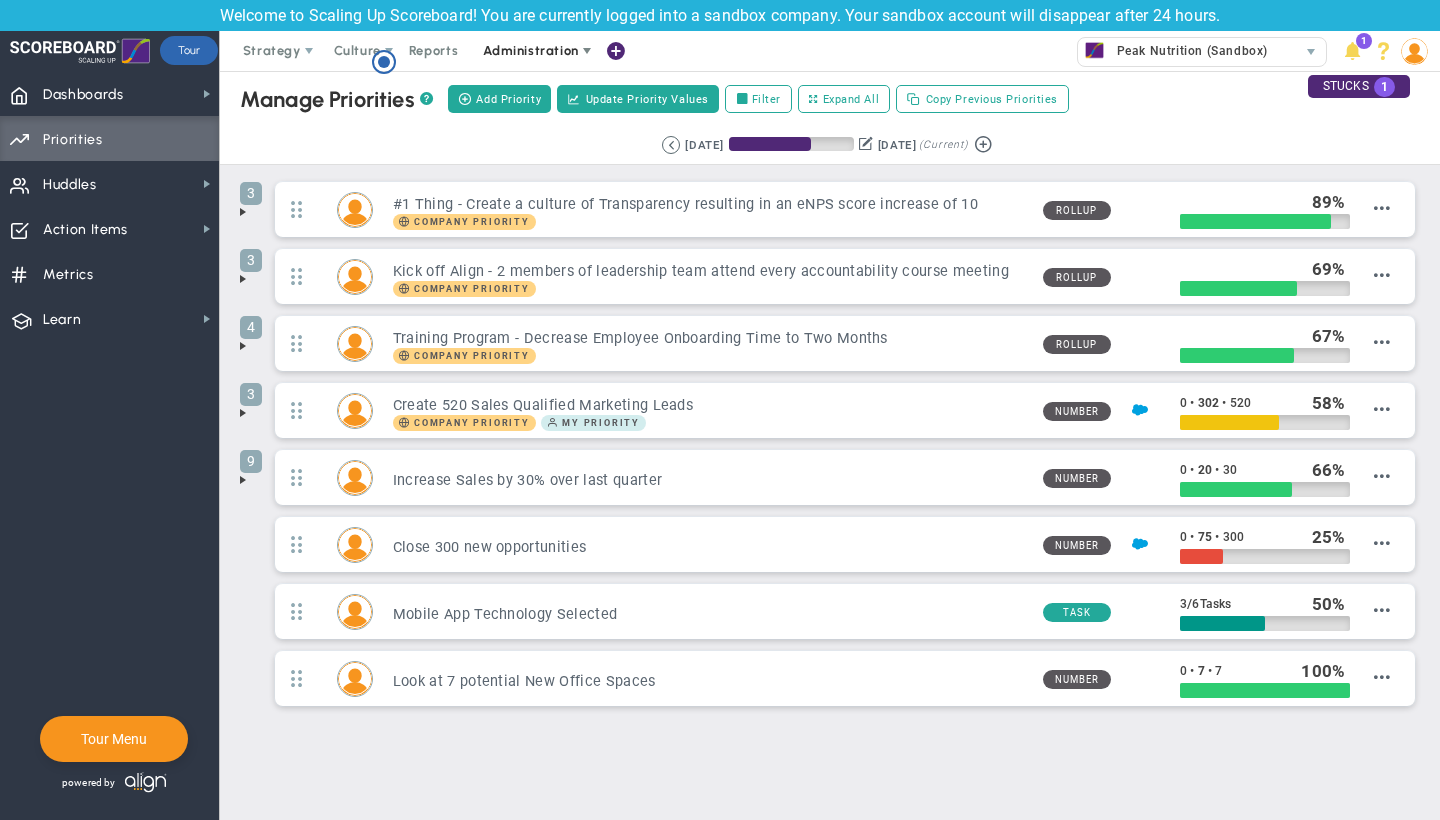 scroll, scrollTop: 0, scrollLeft: 0, axis: both 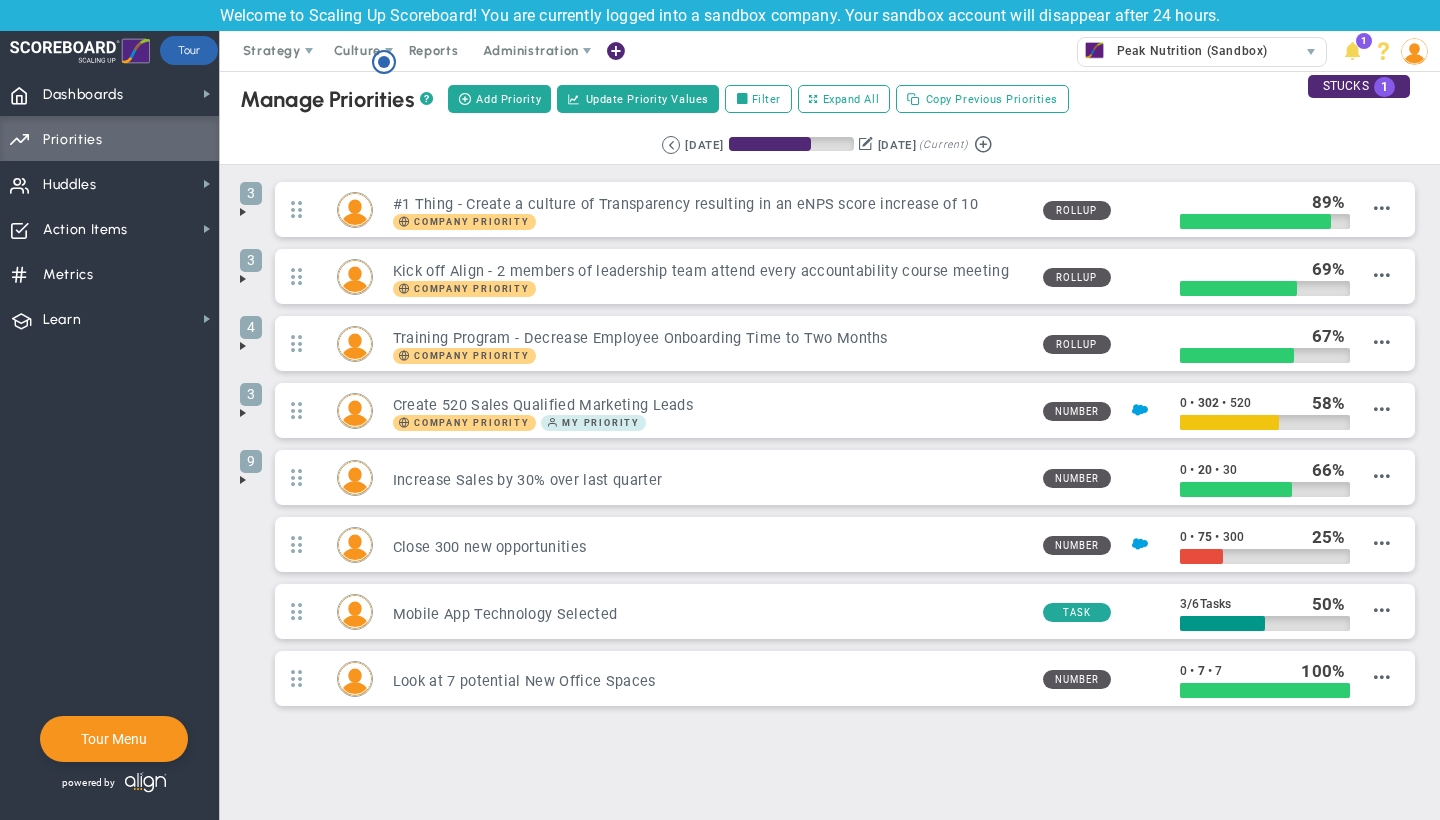 click on "Strategy
One Page Strategic Plan
Alignment Checklist
4D Vision Summary
Functional Accountability
Process Accountability
7 Strata
Culture eNPS" at bounding box center [720, 51] 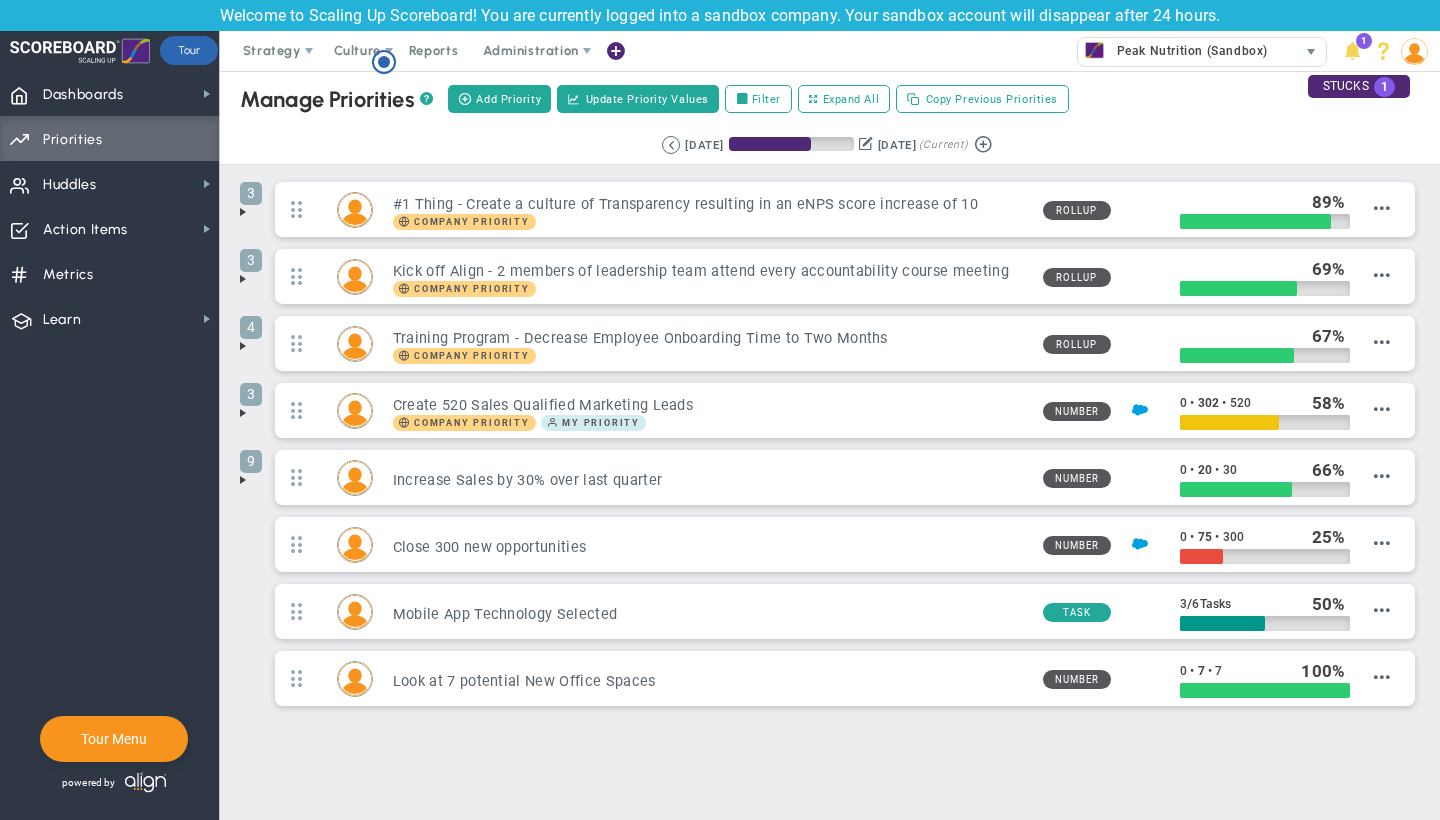 click on "Peak Nutrition (Sandbox)" at bounding box center [1187, 51] 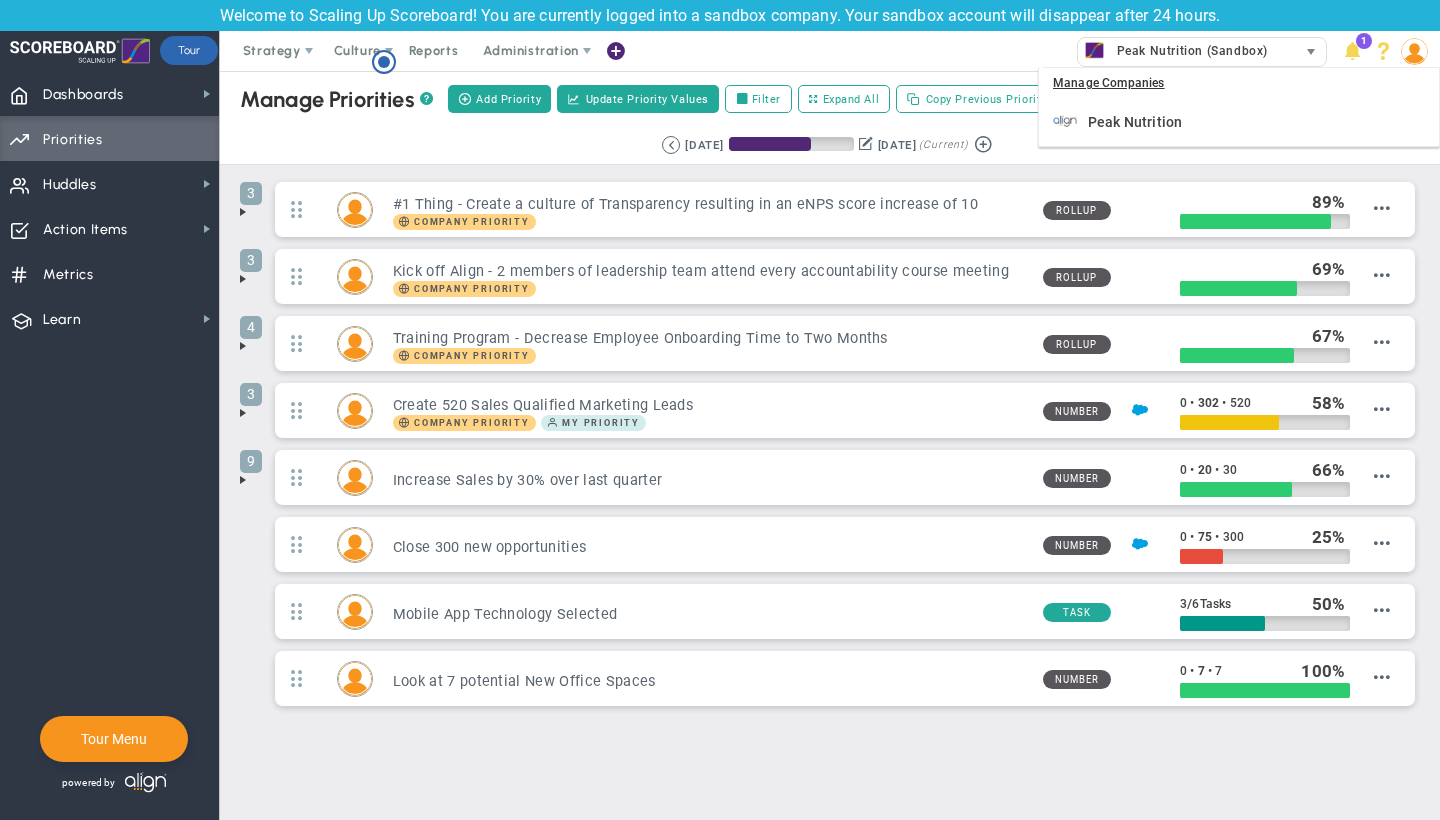 click on "Peak Nutrition (Sandbox)" at bounding box center [1187, 51] 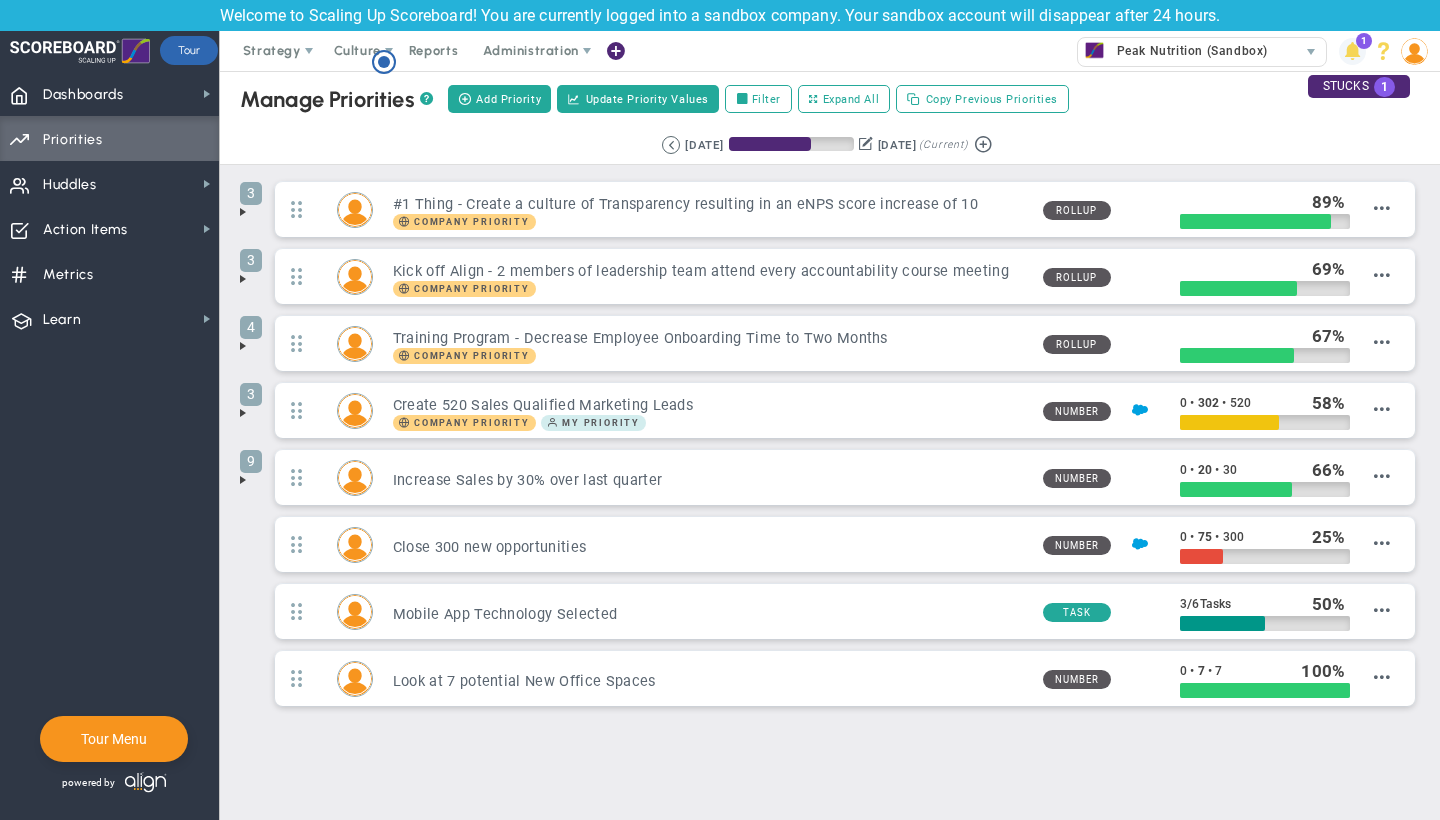 click on "1" at bounding box center (1364, 41) 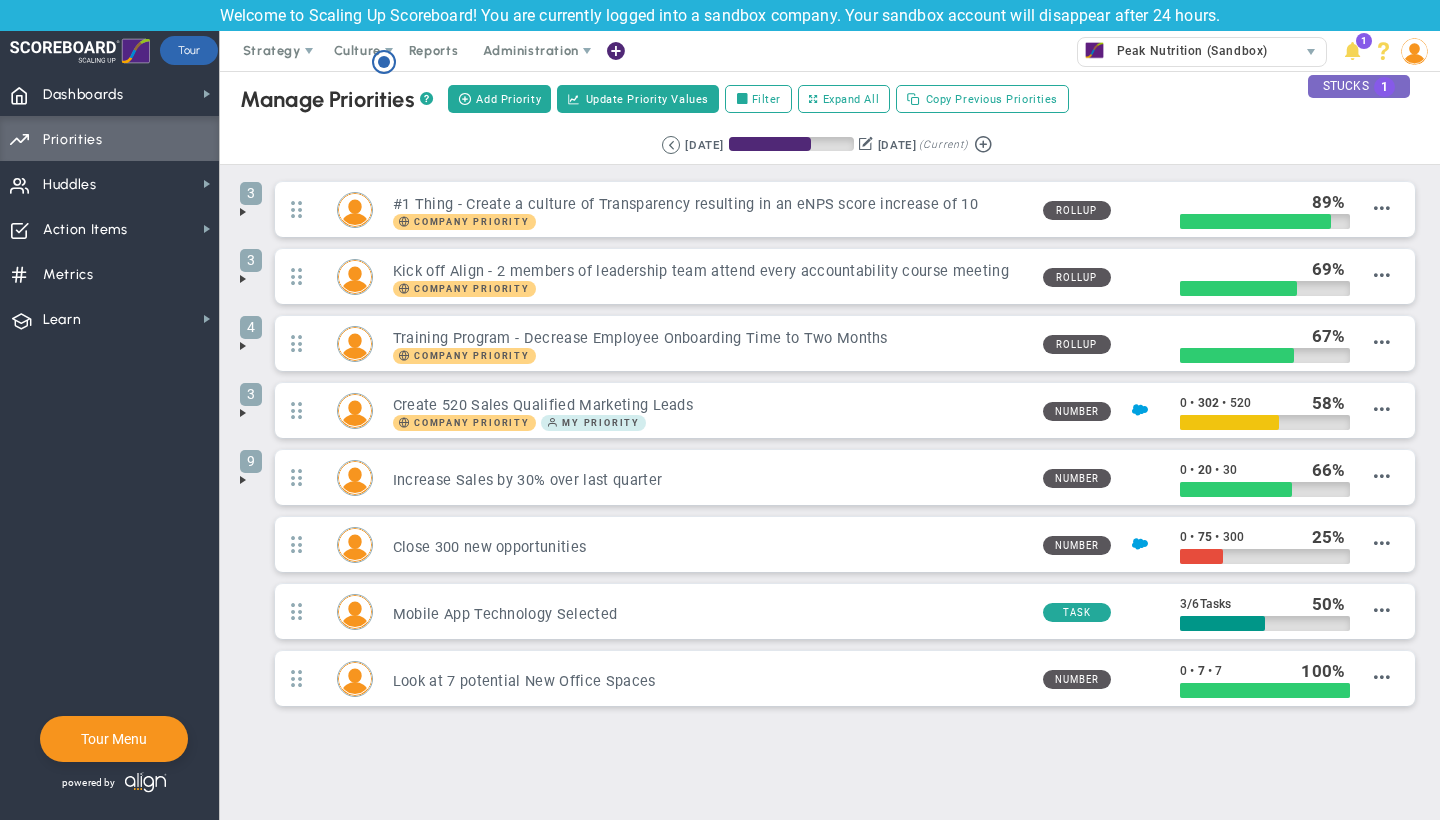 click on "STUCKS  1" at bounding box center (1359, 86) 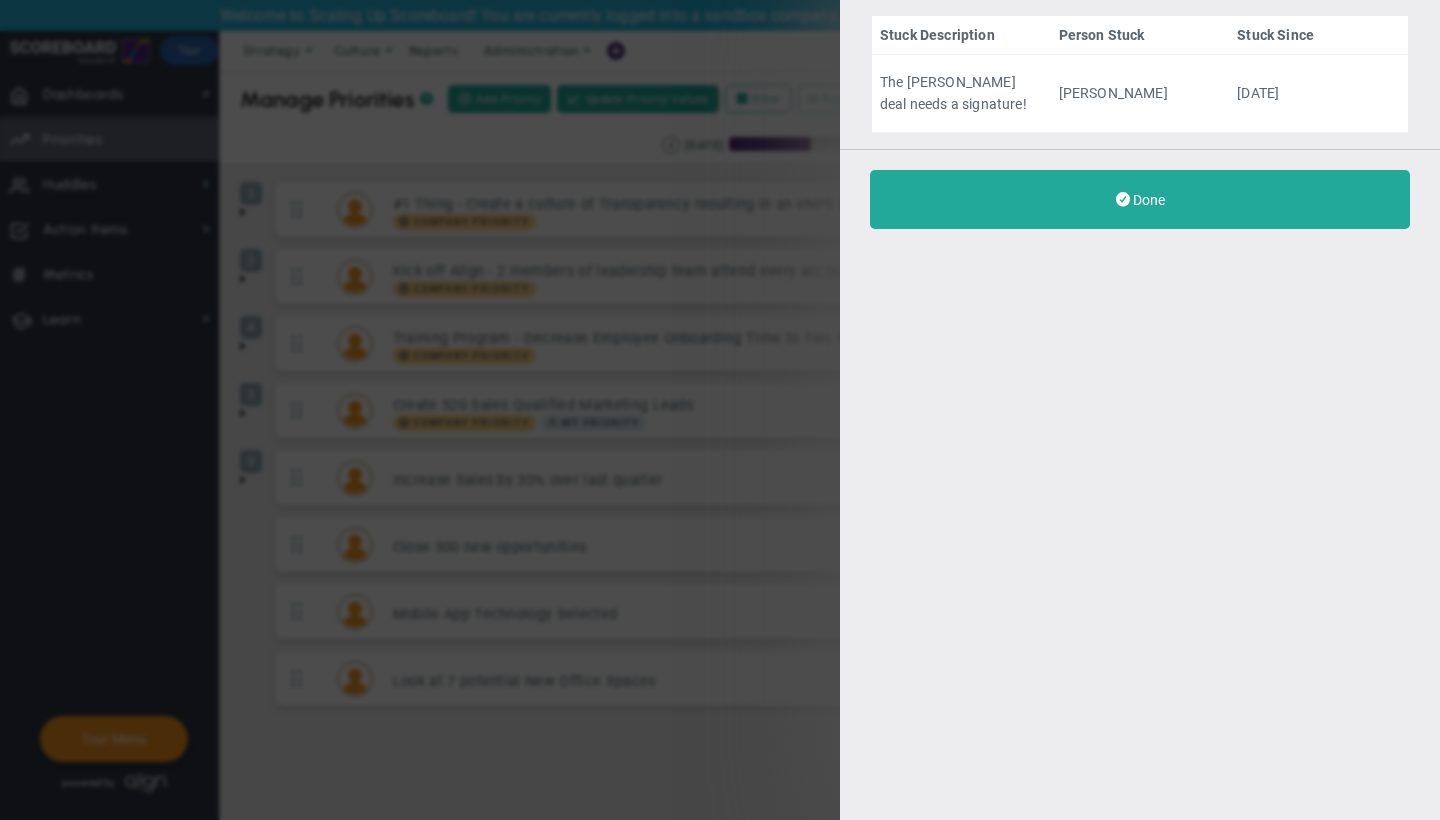 click on "Stuck Description Person Stuck Stuck Since The [PERSON_NAME] deal needs a signature! [PERSON_NAME] [DATE]
Done" at bounding box center [720, 410] 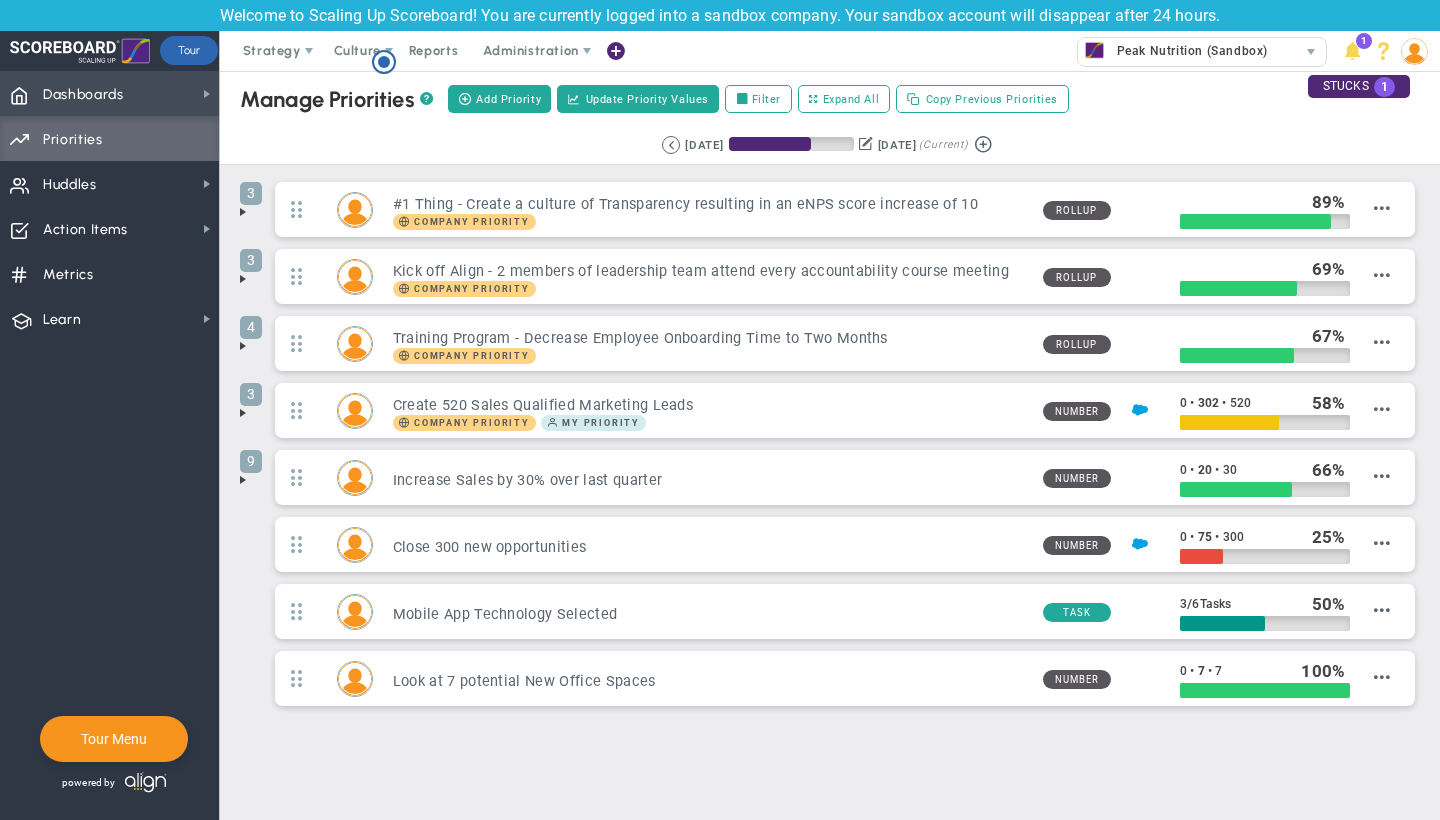 click on "Dashboards Dashboards" at bounding box center (109, 93) 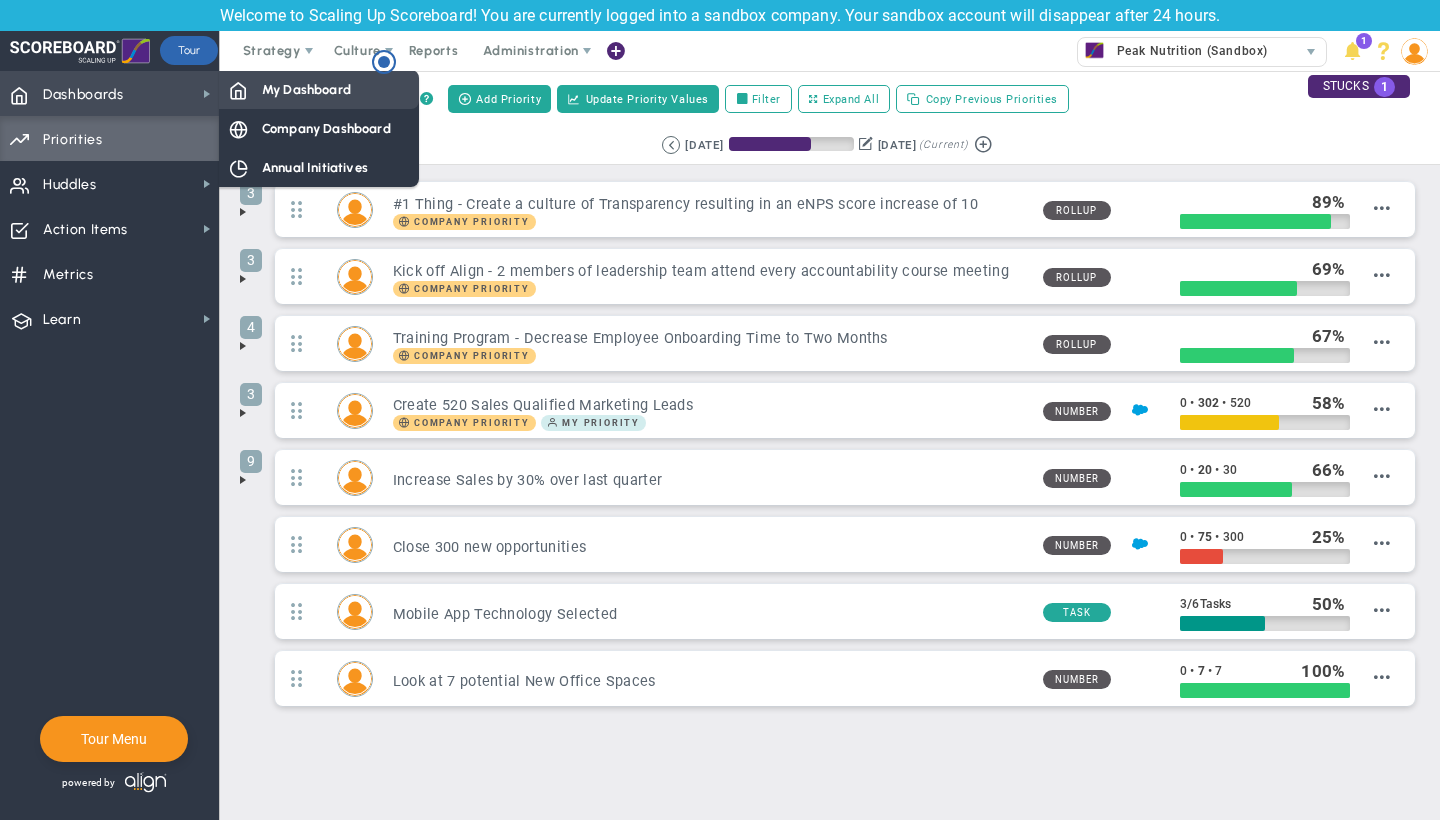 click on "My Dashboard" at bounding box center (319, 89) 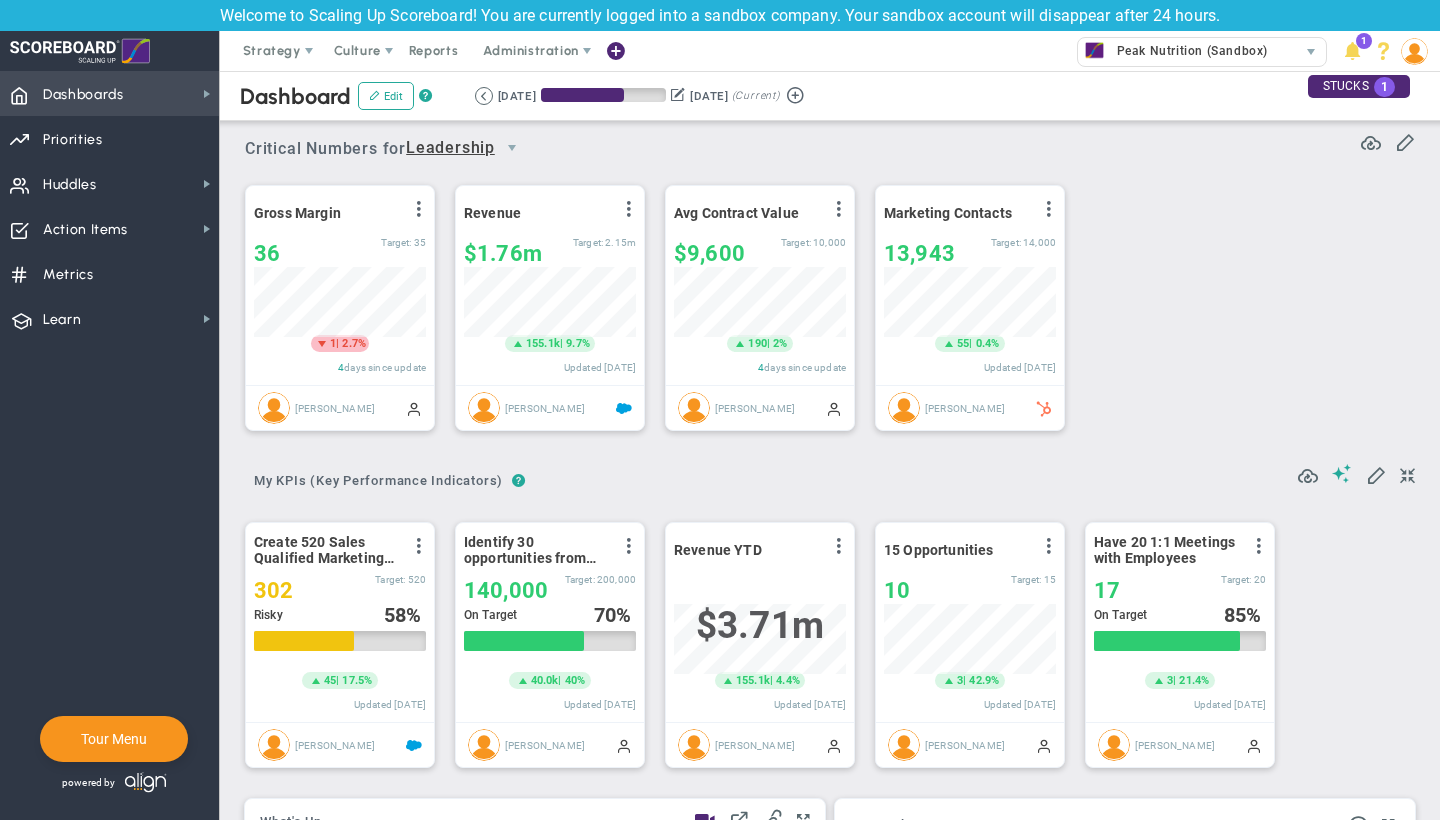 click on "Dashboards Dashboards" at bounding box center [109, 93] 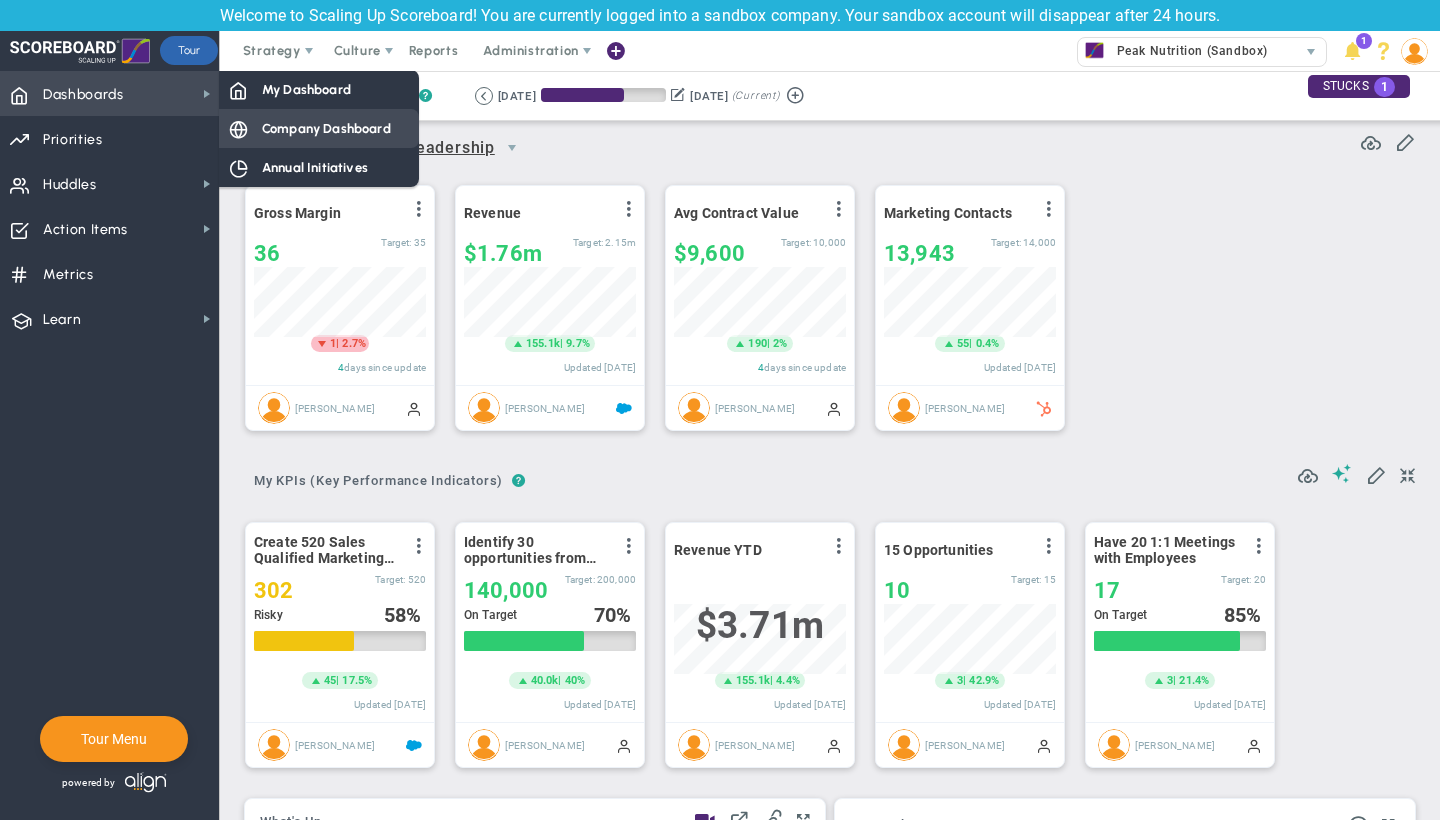 scroll, scrollTop: 999930, scrollLeft: 999828, axis: both 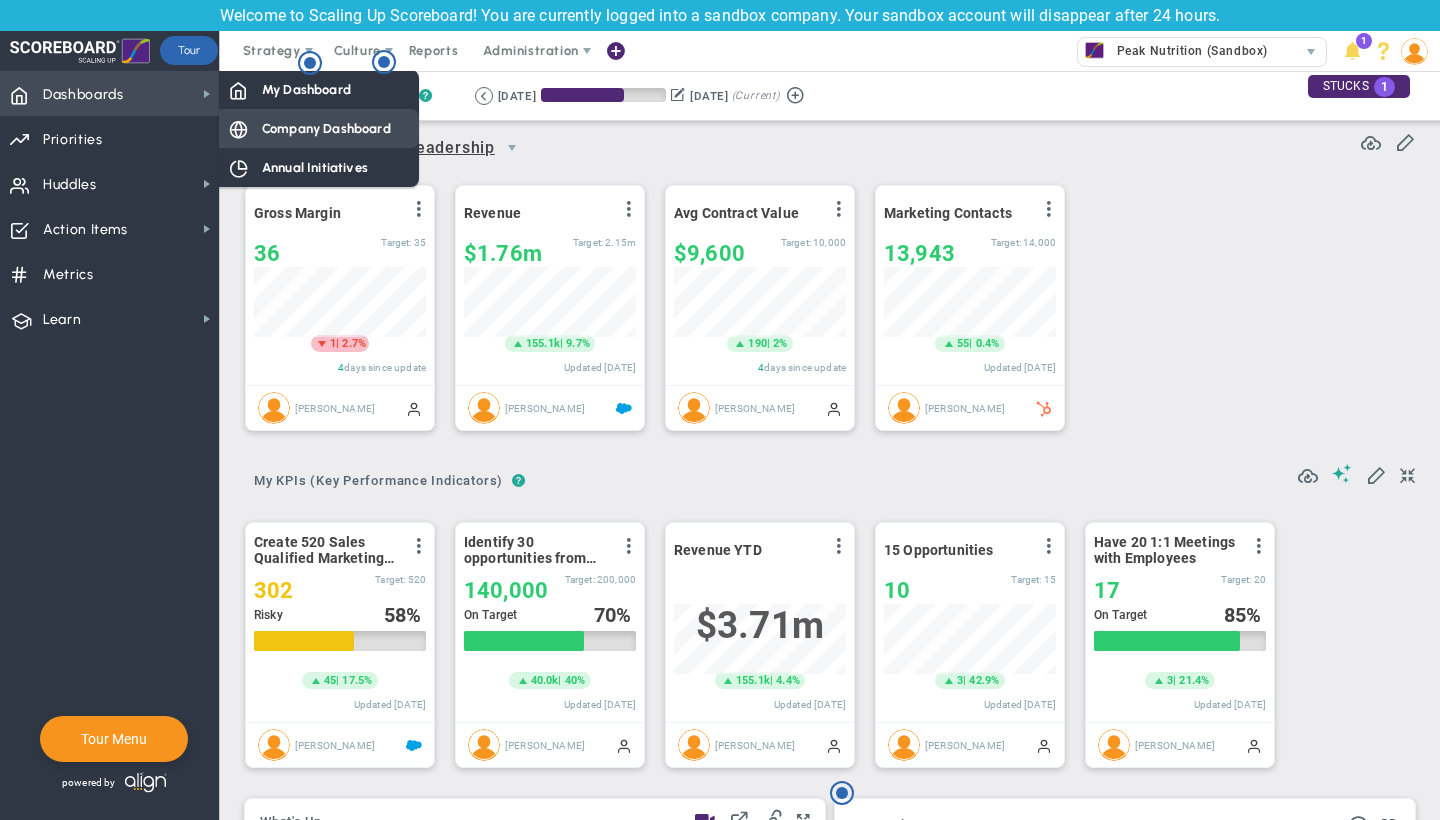 click on "Company Dashboard" at bounding box center (326, 128) 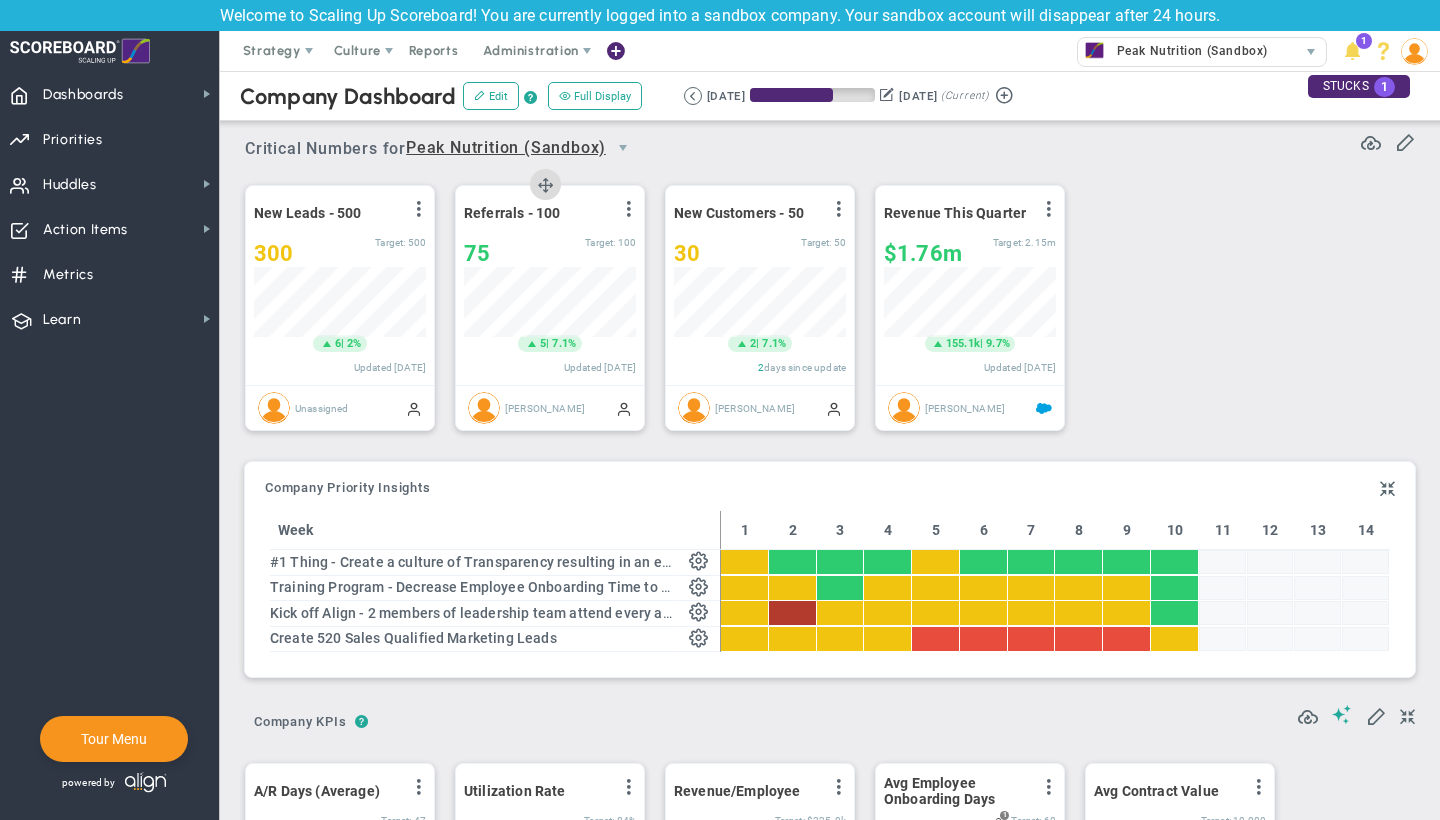 scroll, scrollTop: 999930, scrollLeft: 999828, axis: both 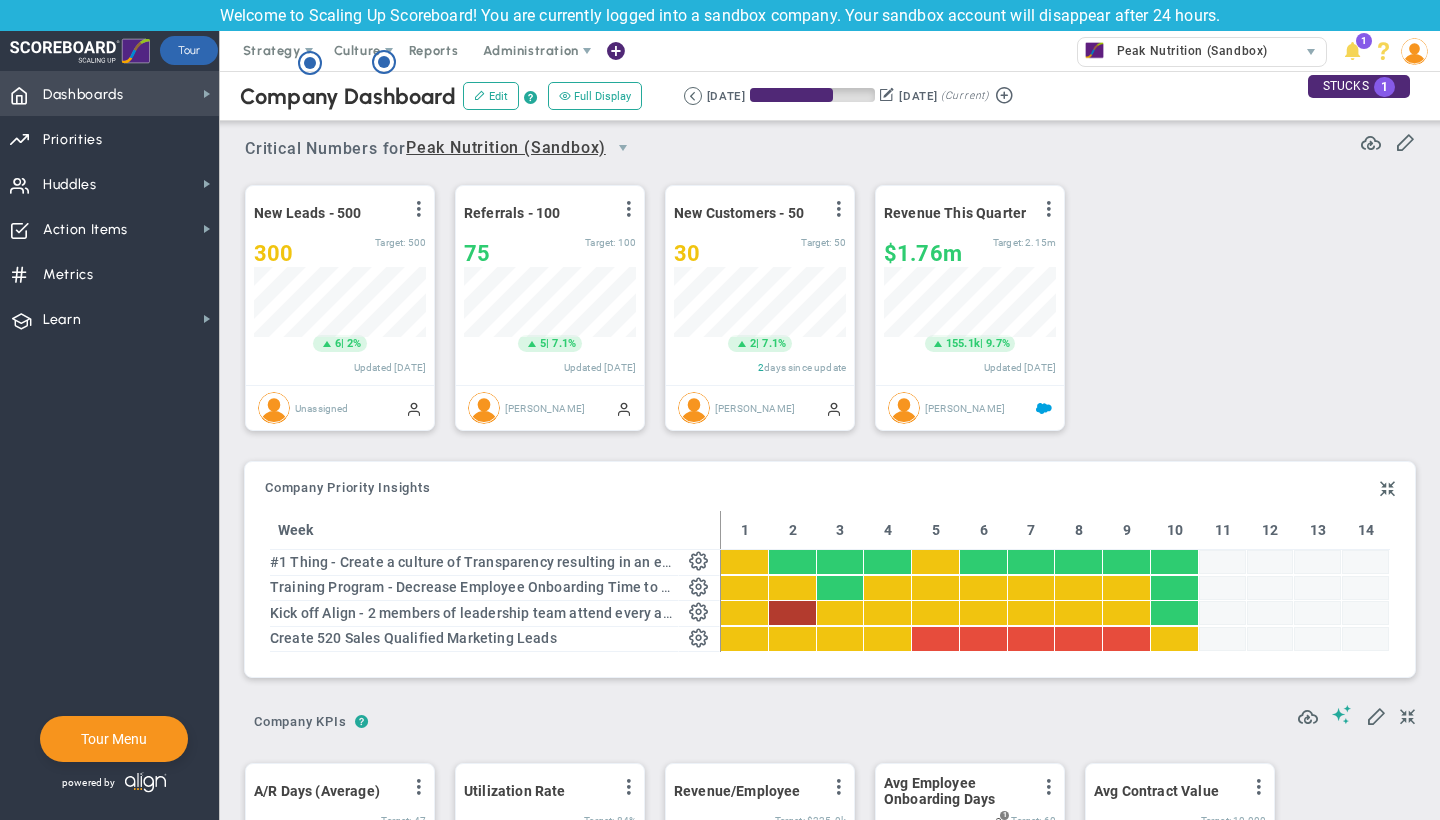 click on "Dashboards Dashboards" at bounding box center [109, 93] 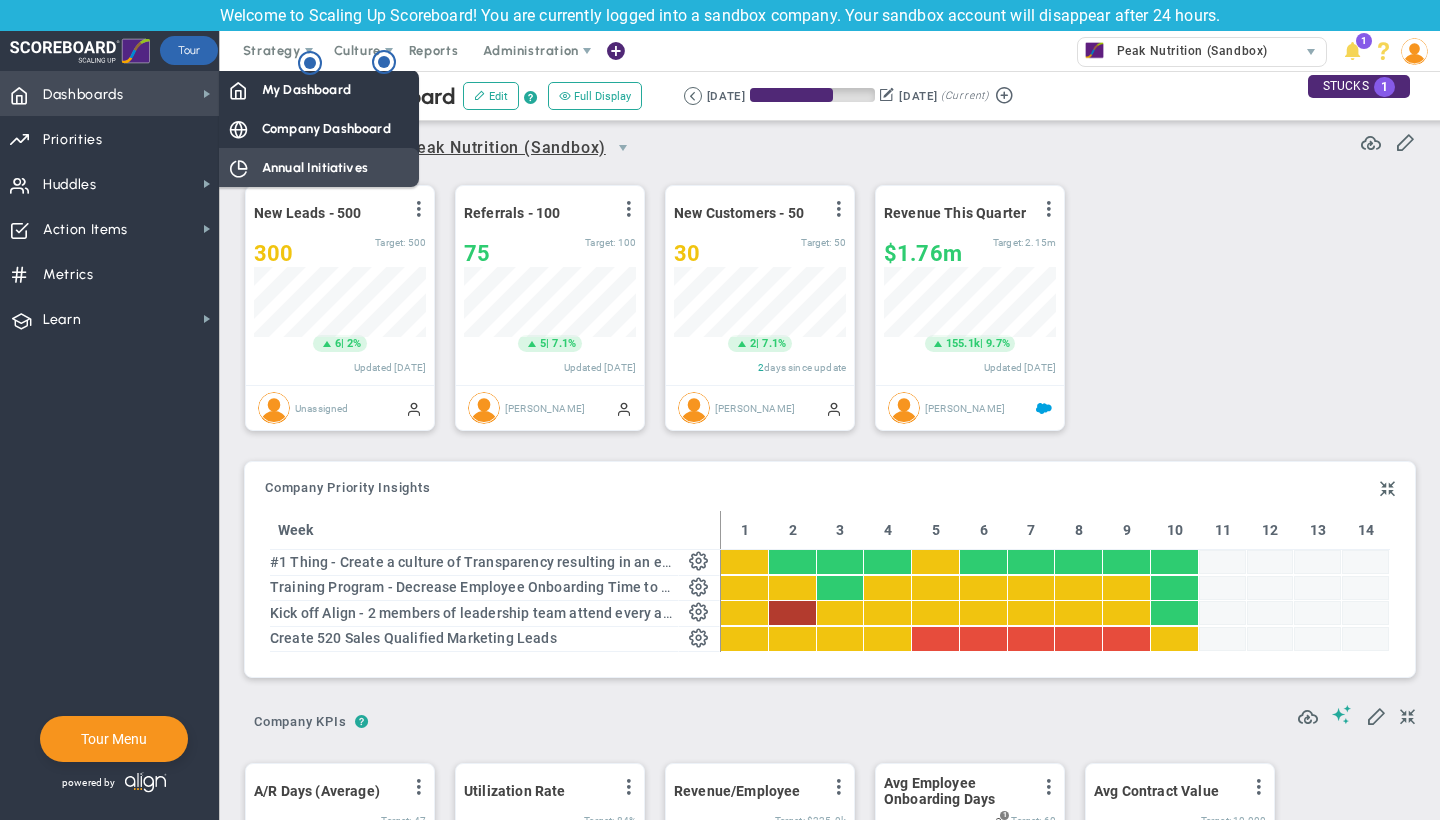 click on "Annual Initiatives" at bounding box center (315, 167) 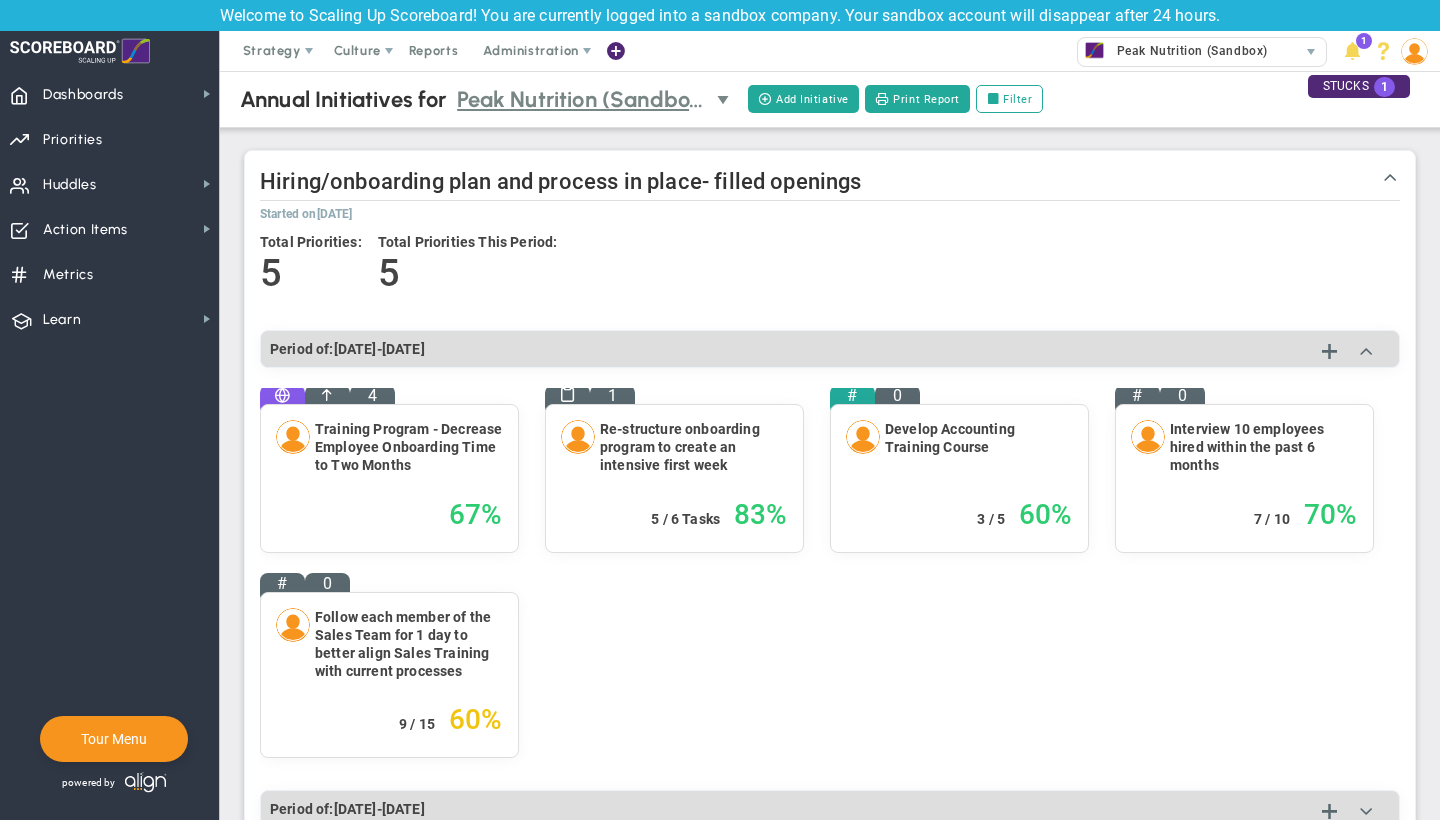 click at bounding box center [725, 100] 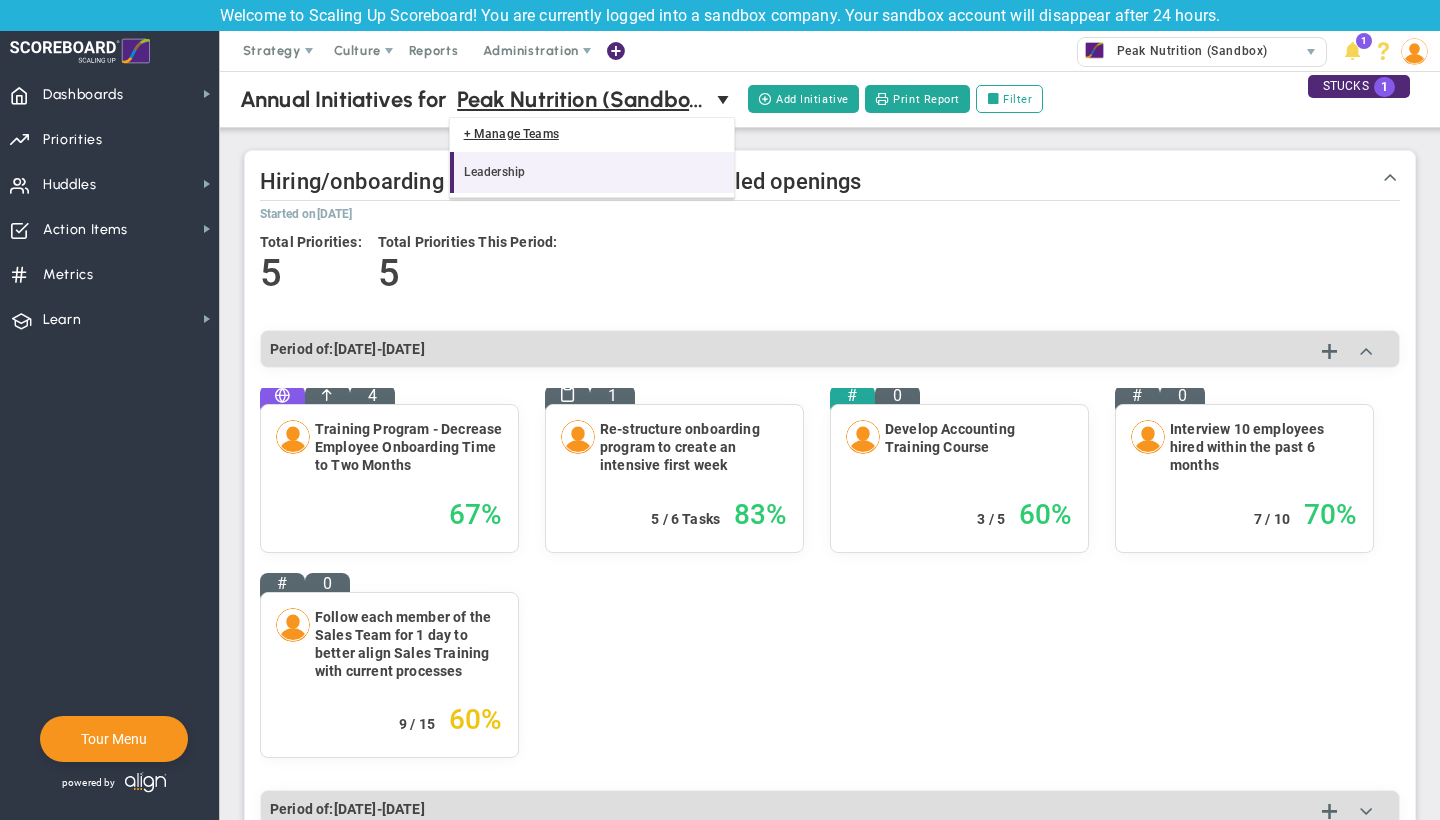 click on "Leadership" at bounding box center [592, 173] 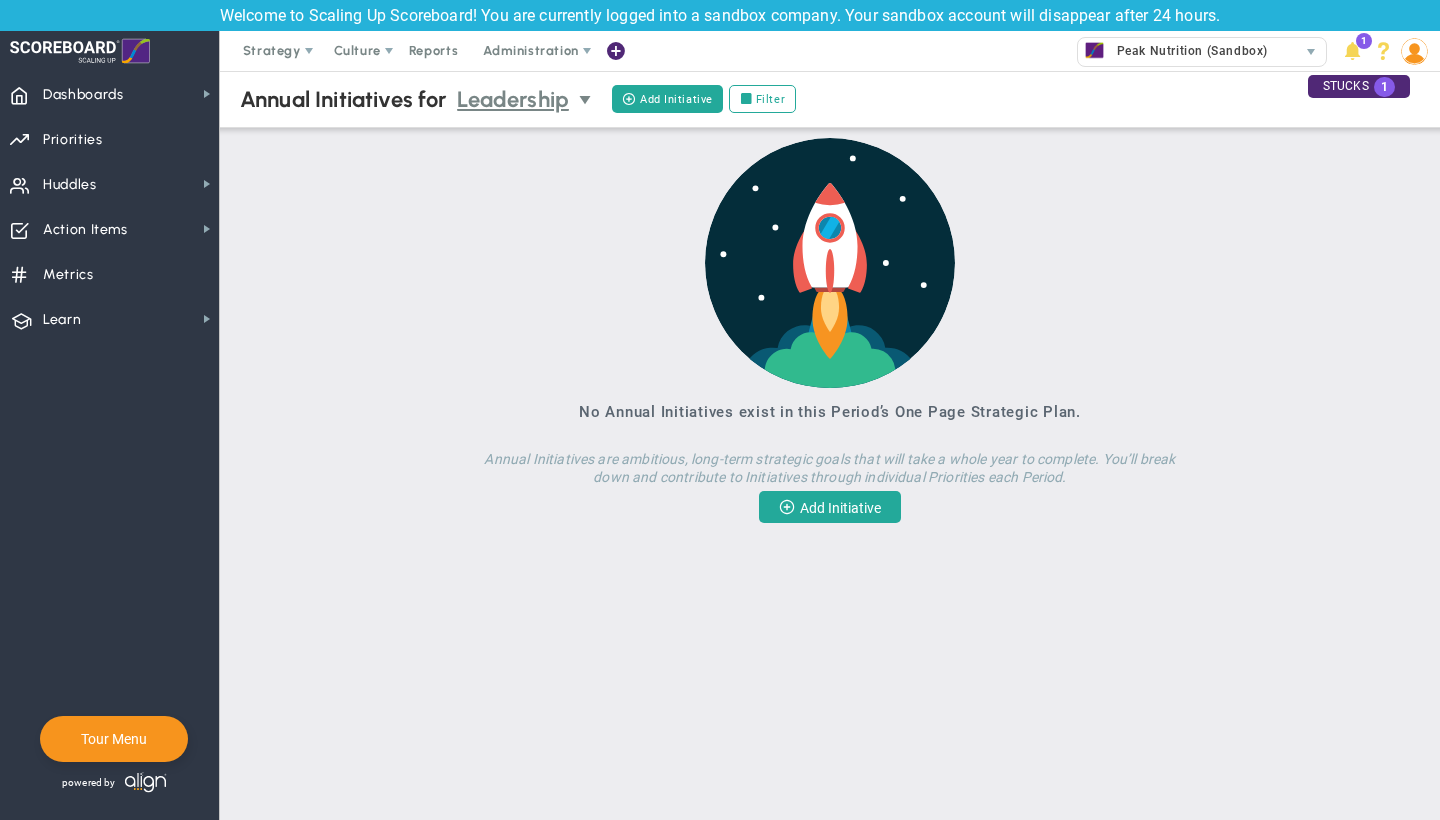 click on "Leadership" at bounding box center [513, 99] 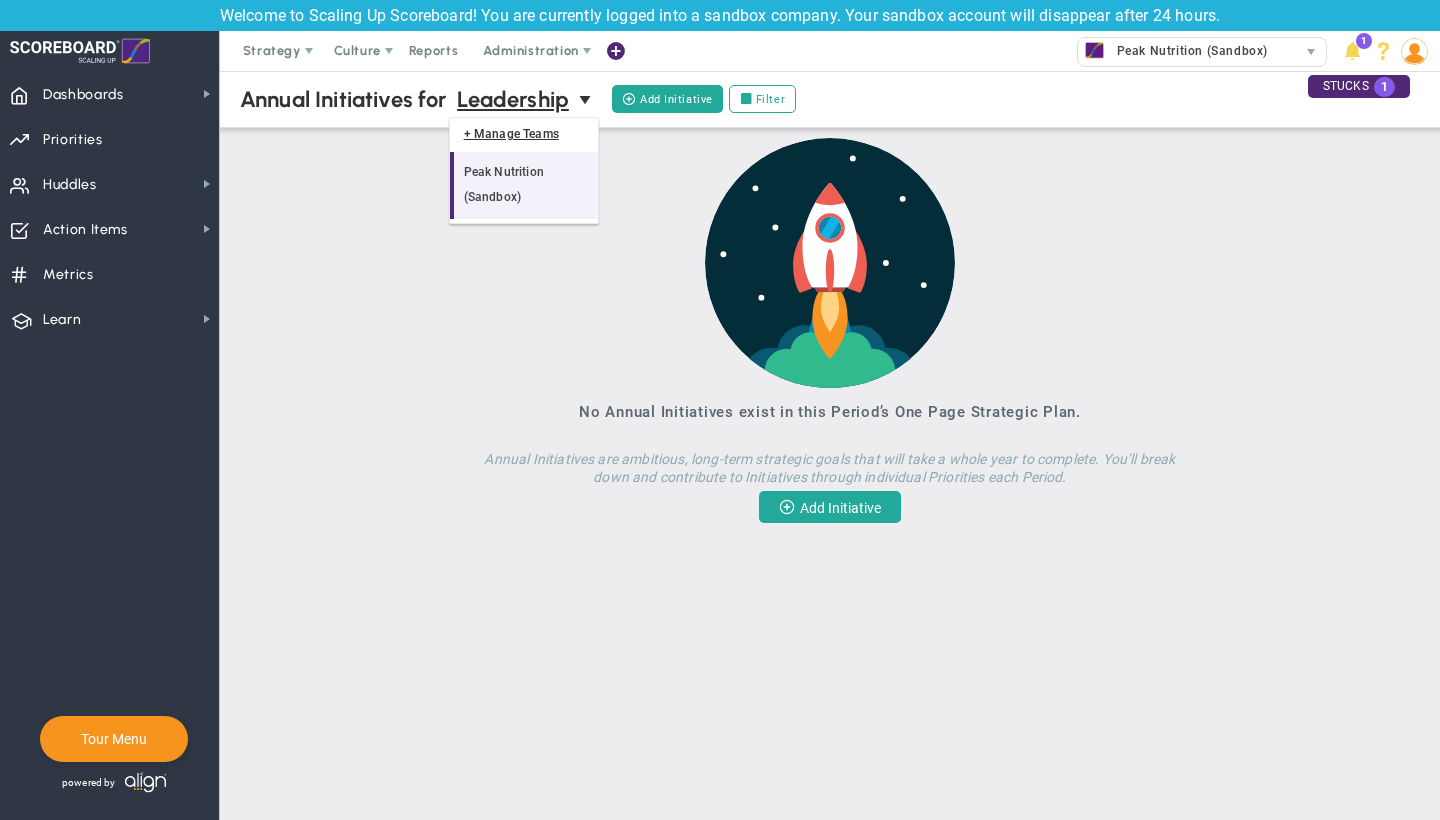 click on "Peak Nutrition (Sandbox)" at bounding box center (524, 185) 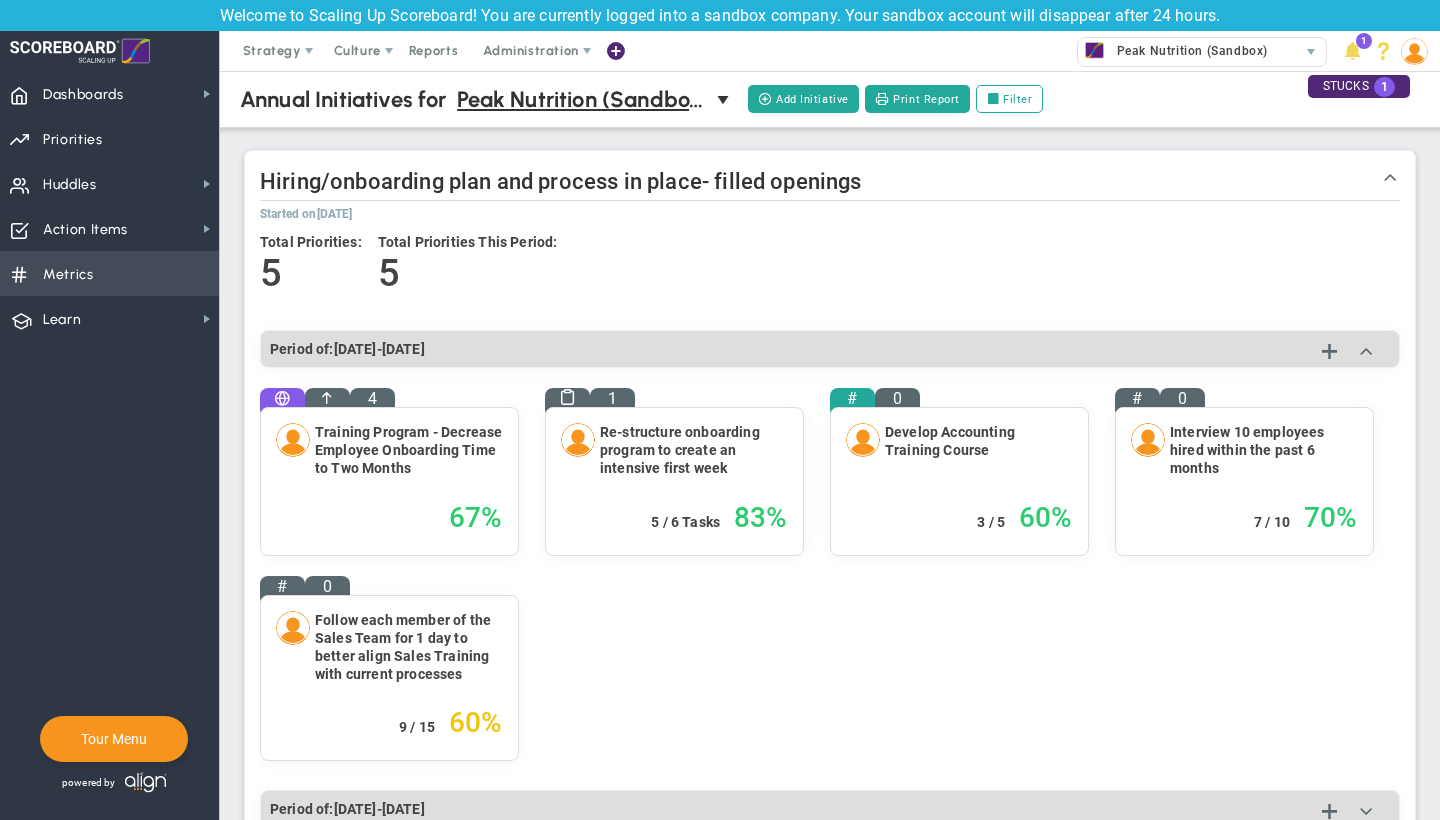 click on "Metrics" at bounding box center (68, 275) 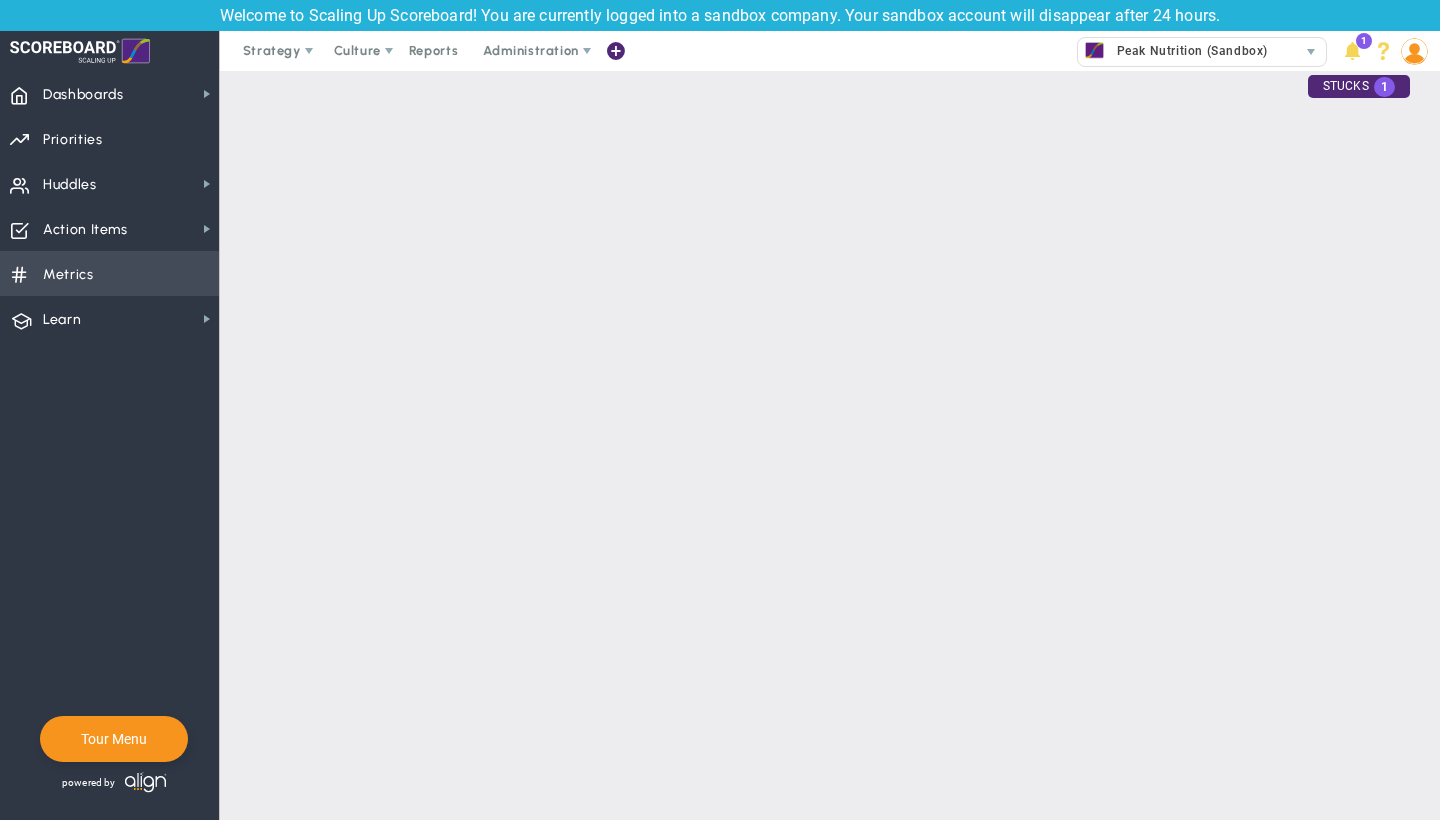 checkbox on "false" 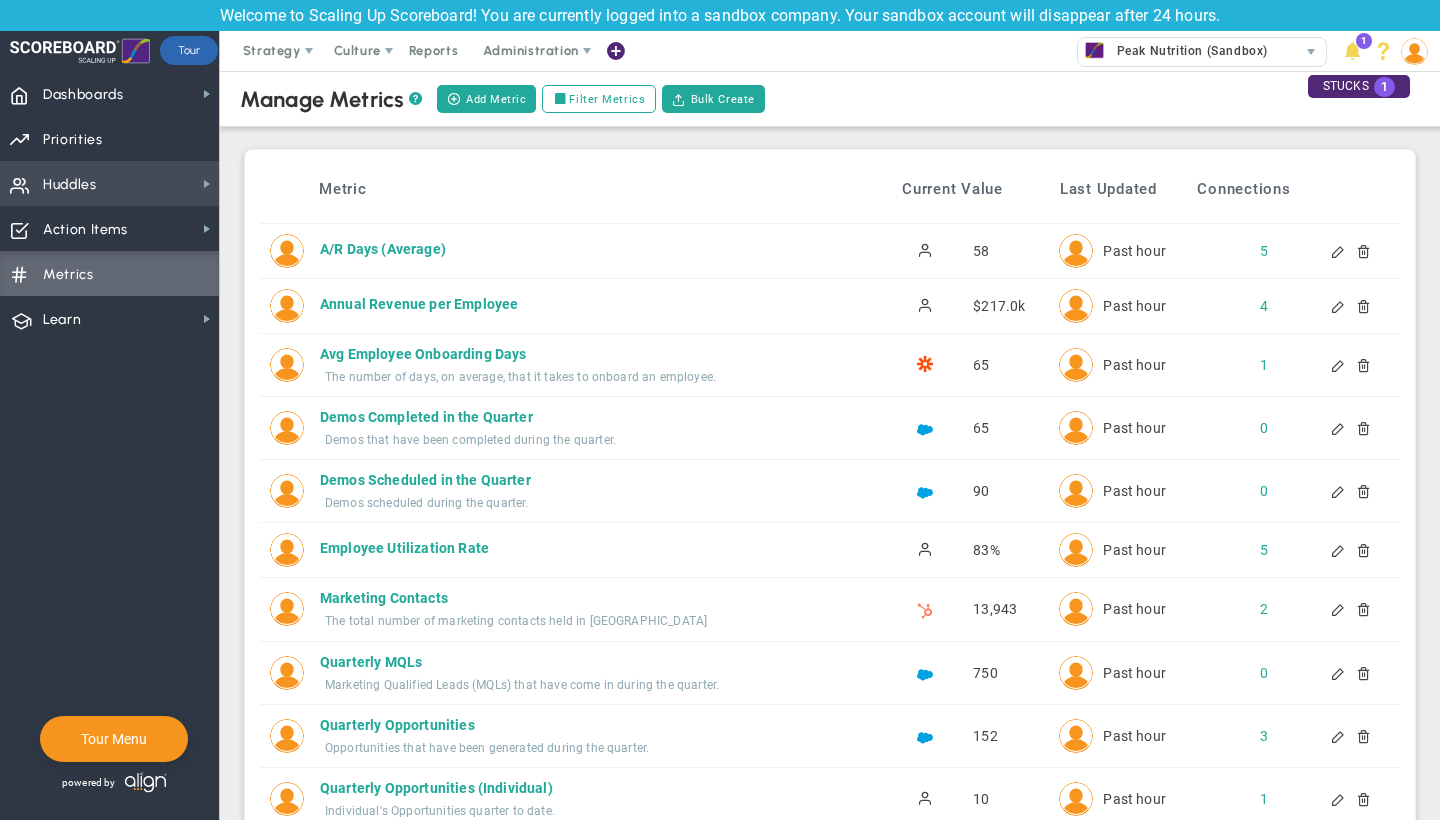 scroll, scrollTop: 0, scrollLeft: 0, axis: both 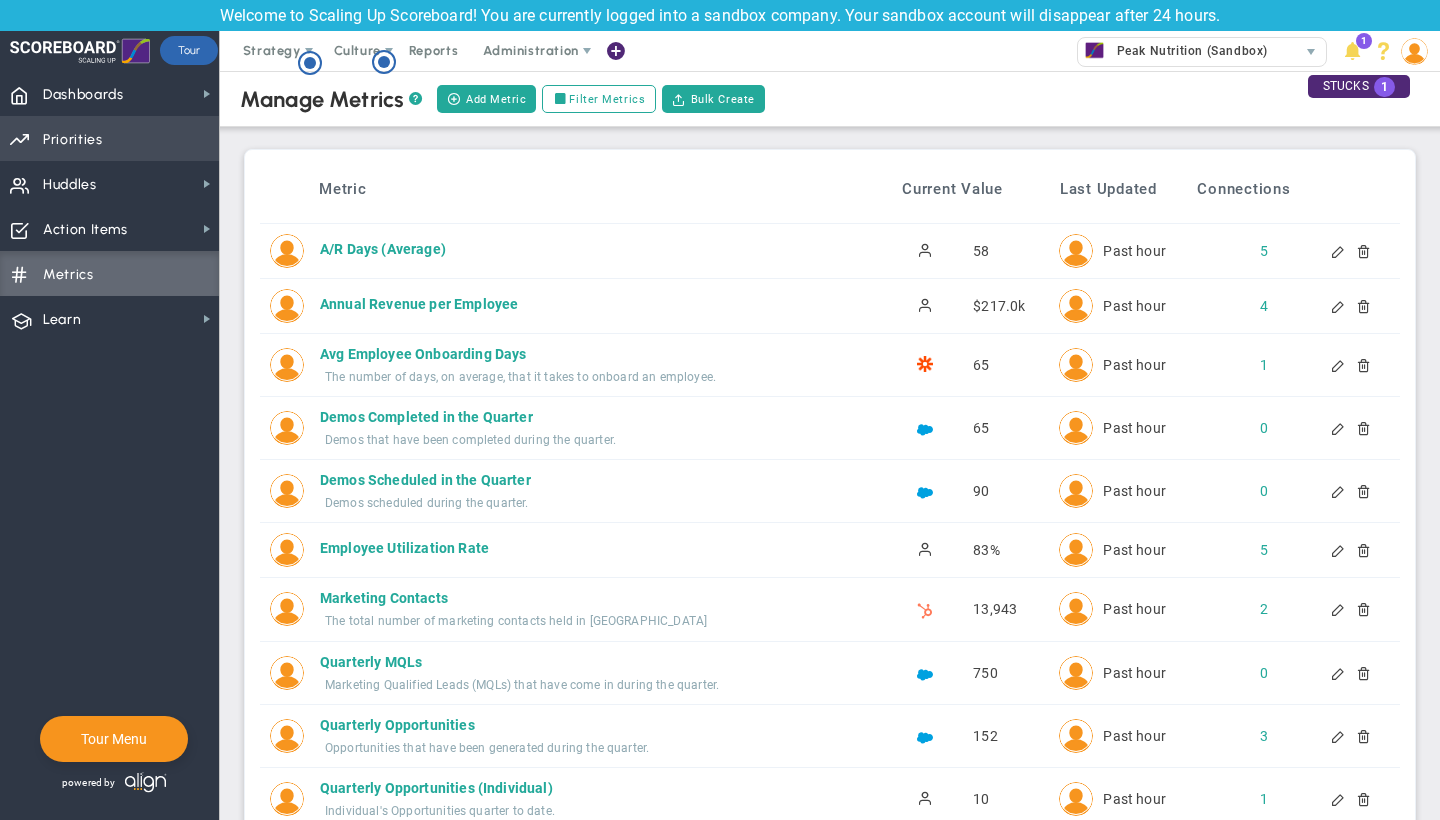 click on "Priorities OKR Tree Priorities OKRs" at bounding box center (109, 138) 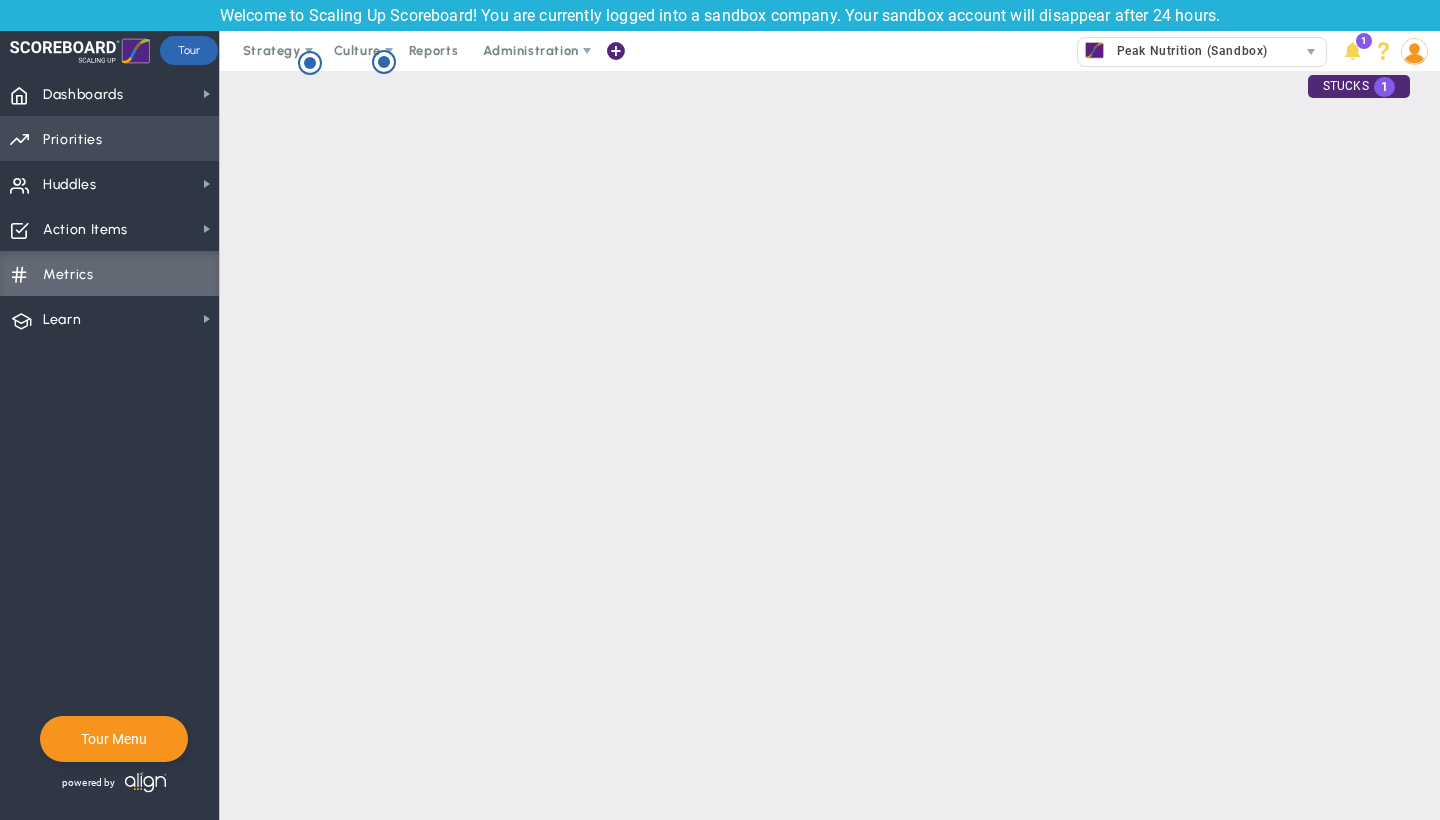checkbox on "false" 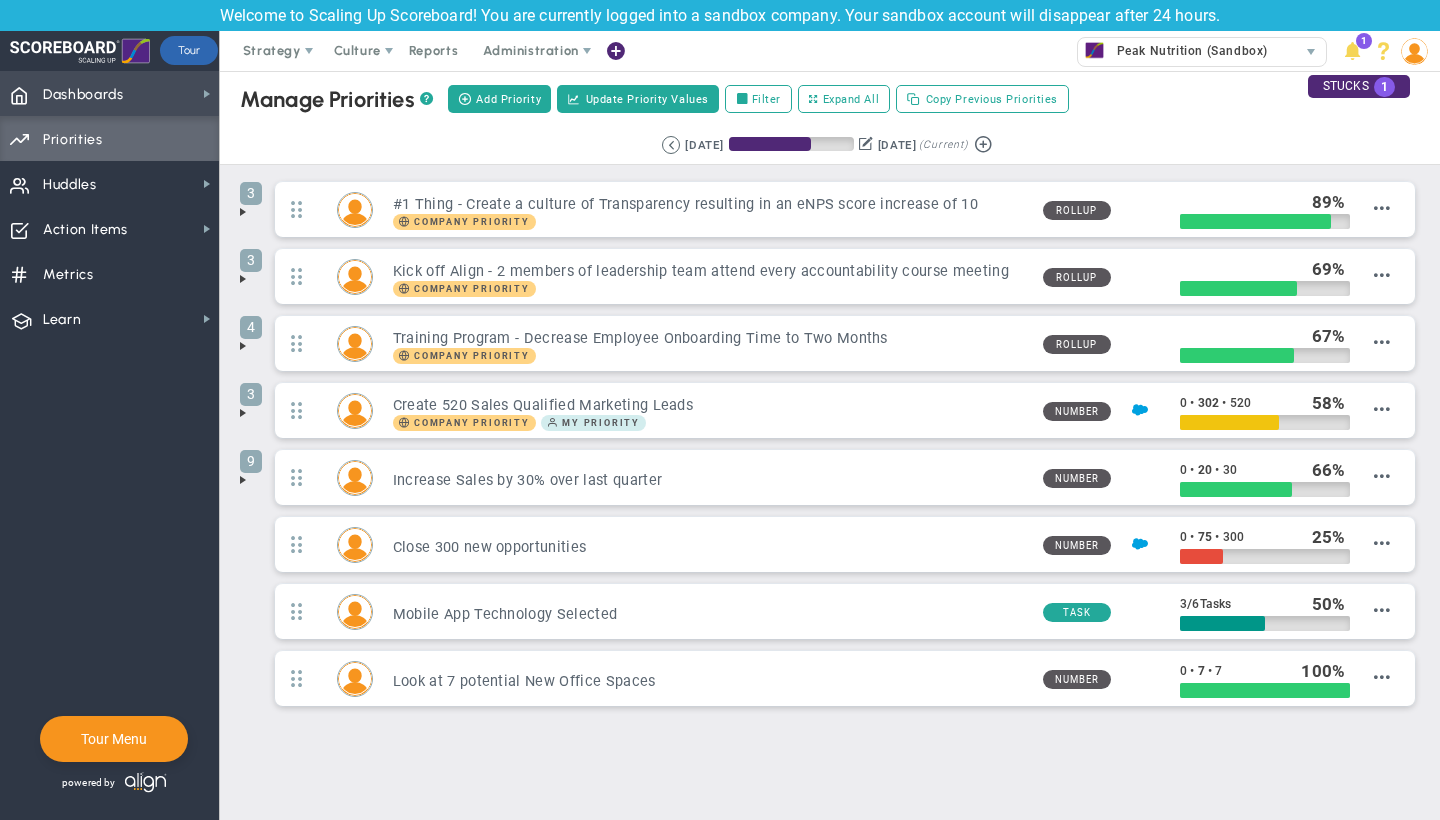 click on "Dashboards" at bounding box center (83, 95) 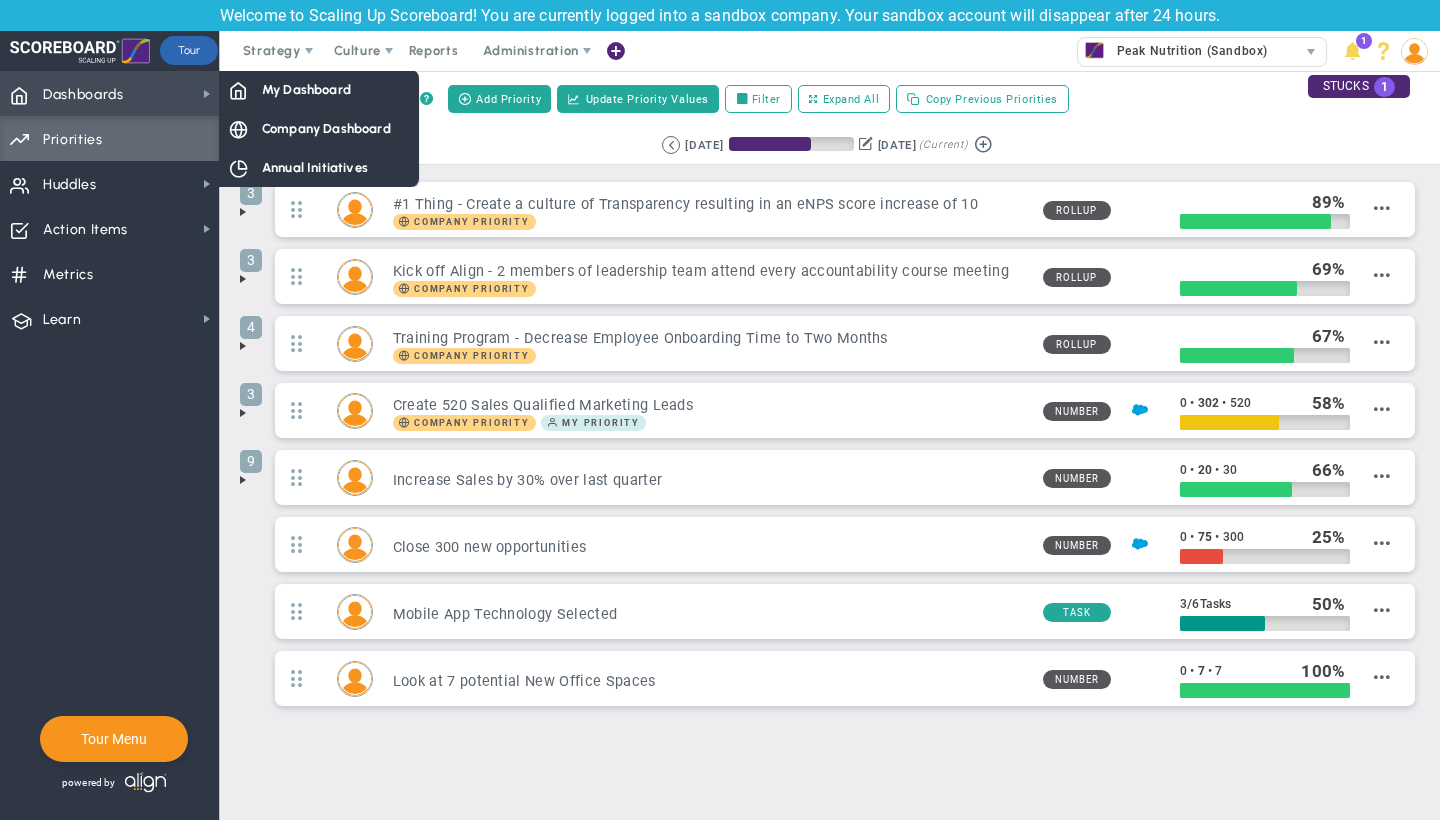 scroll, scrollTop: 0, scrollLeft: 0, axis: both 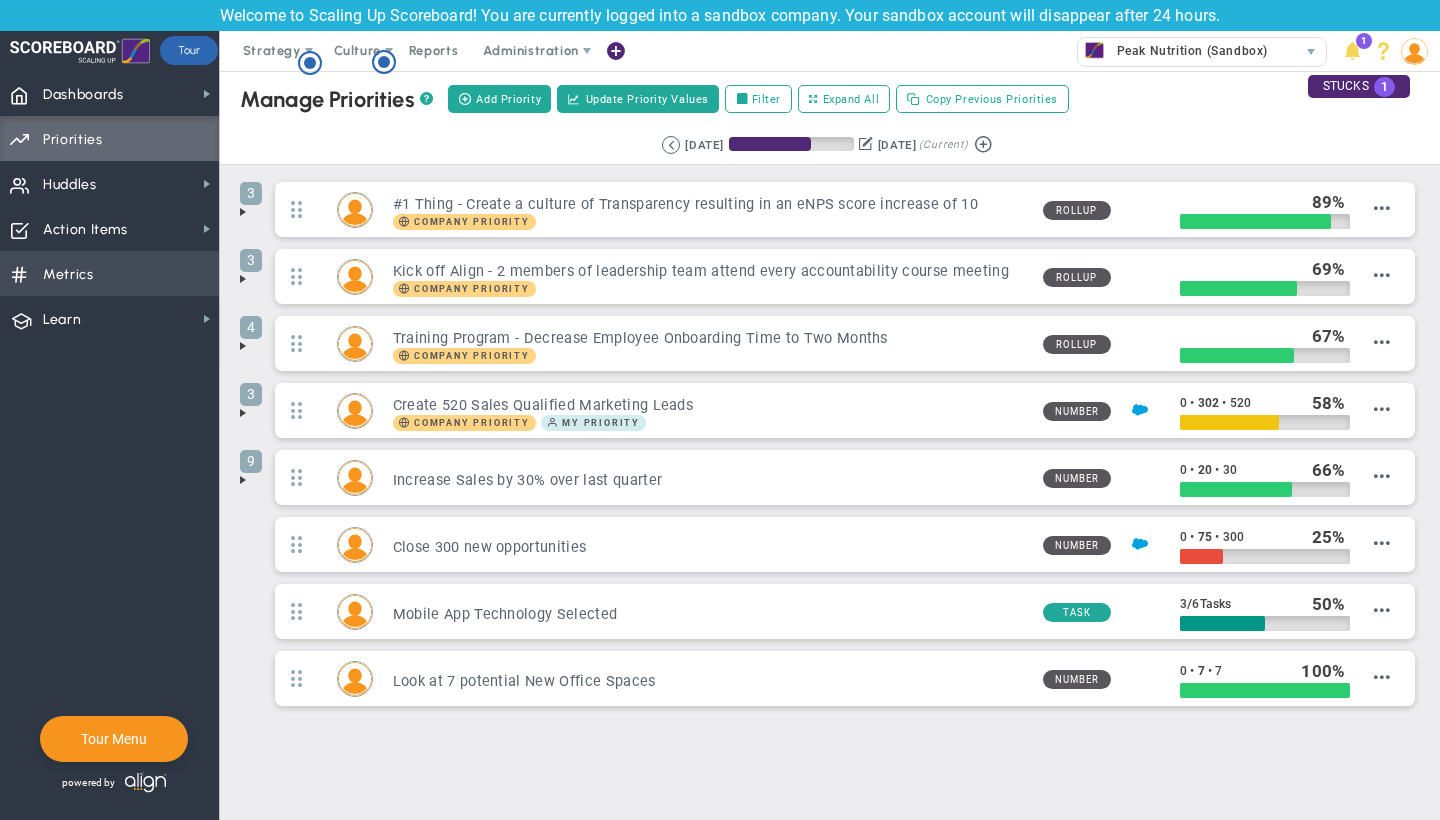 click on "Metrics Metrics" at bounding box center [109, 273] 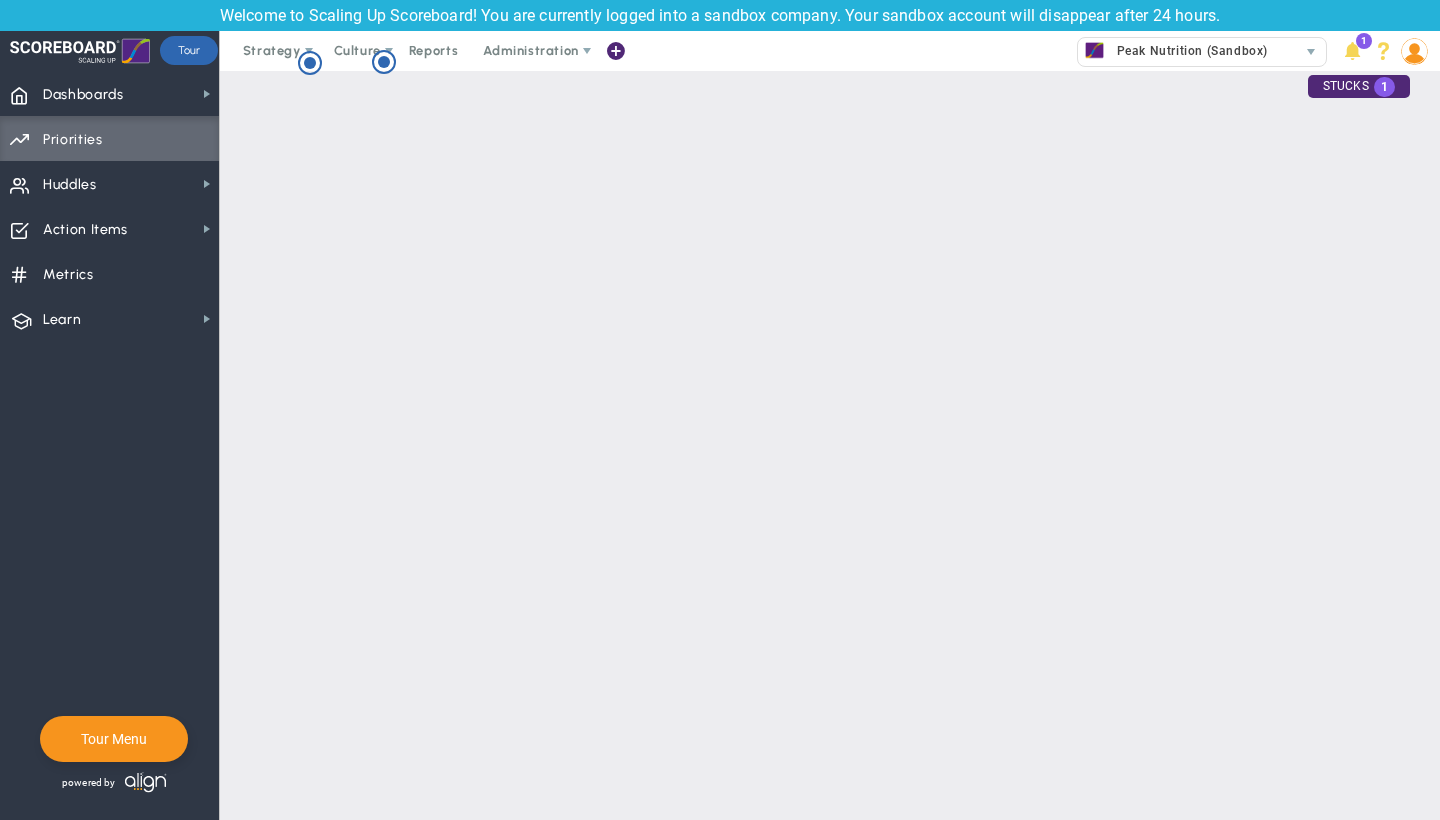 checkbox on "false" 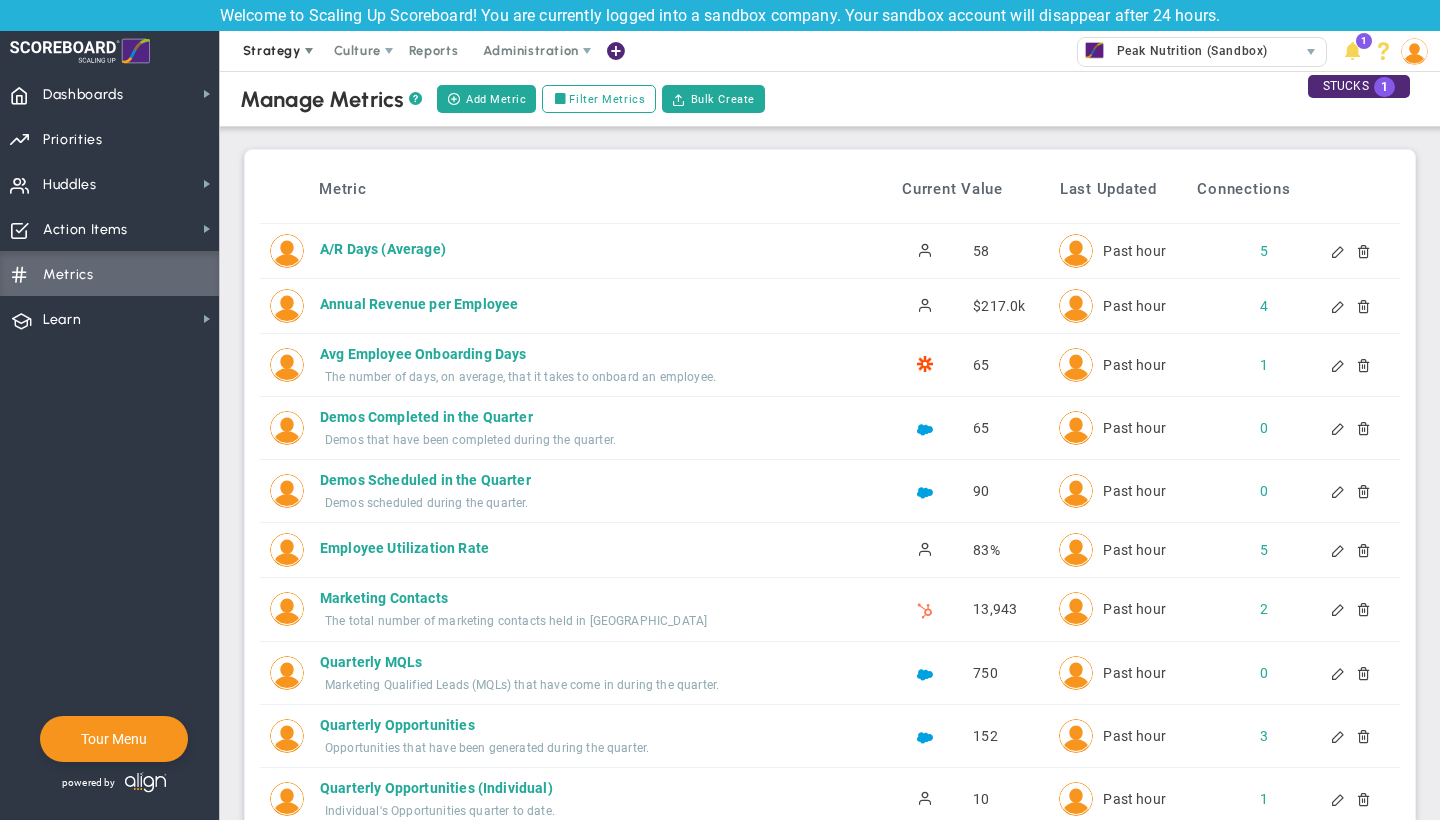 click on "Strategy" at bounding box center [272, 50] 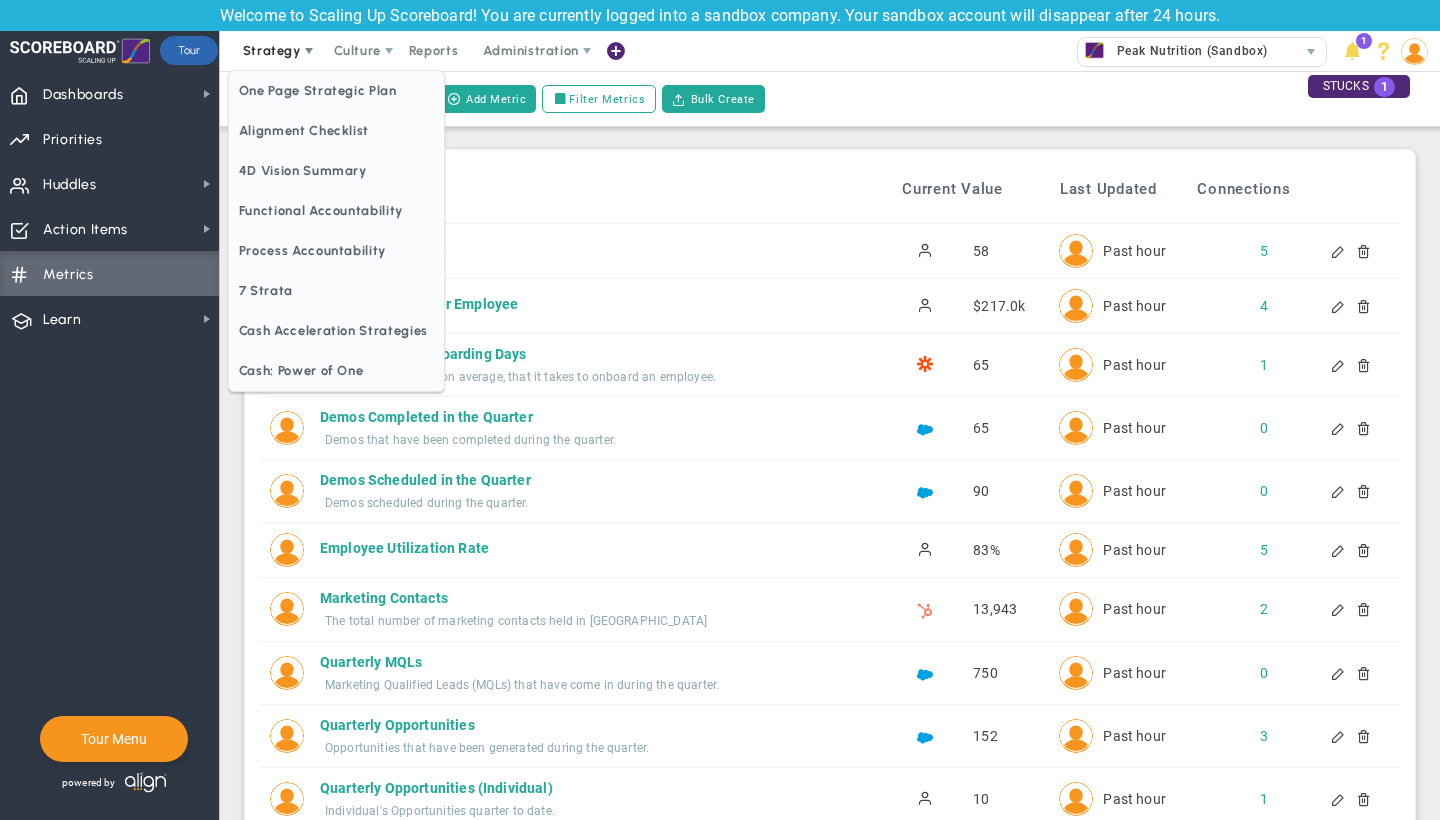 scroll, scrollTop: 0, scrollLeft: 0, axis: both 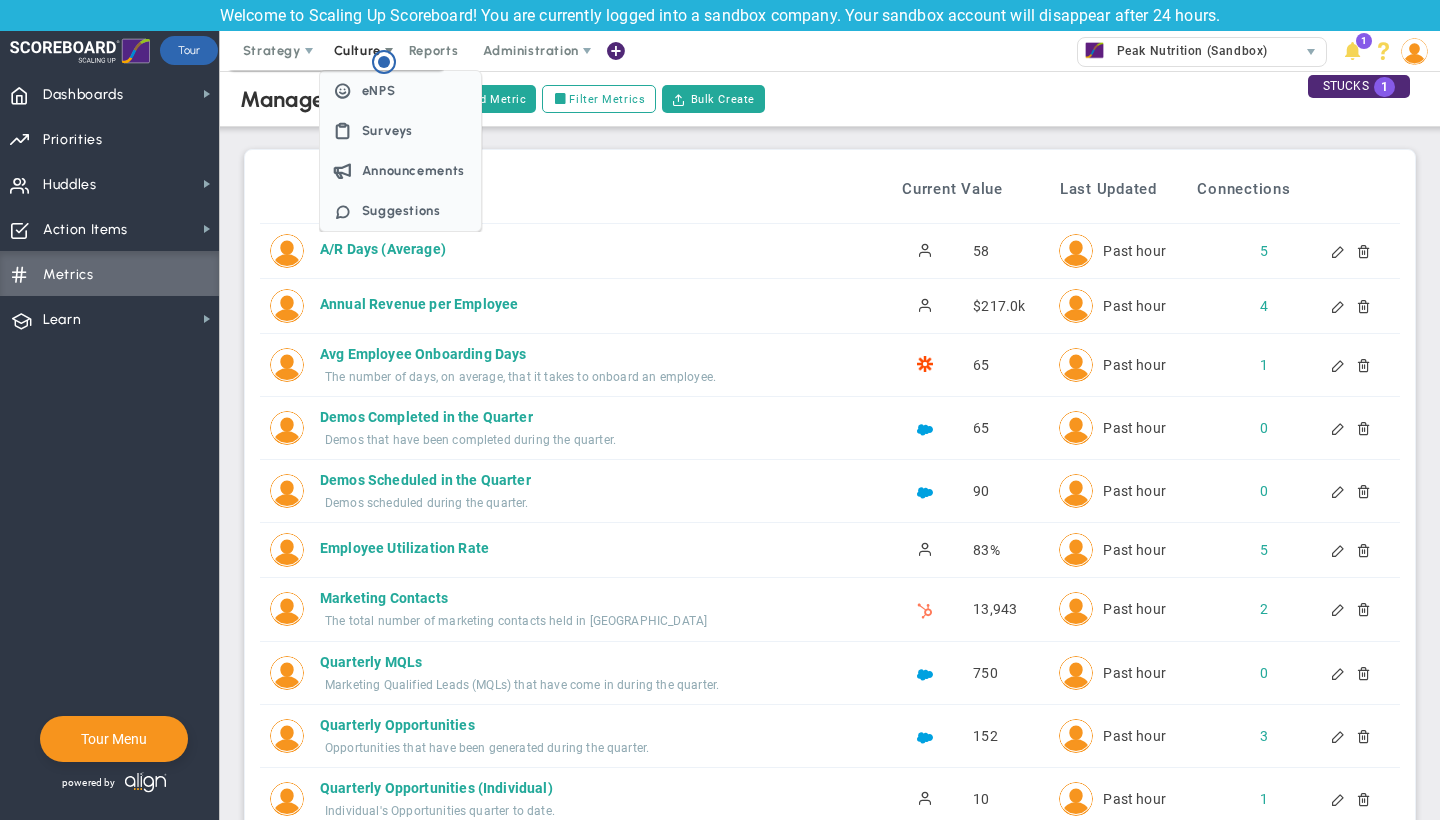 click on "Culture" at bounding box center [357, 50] 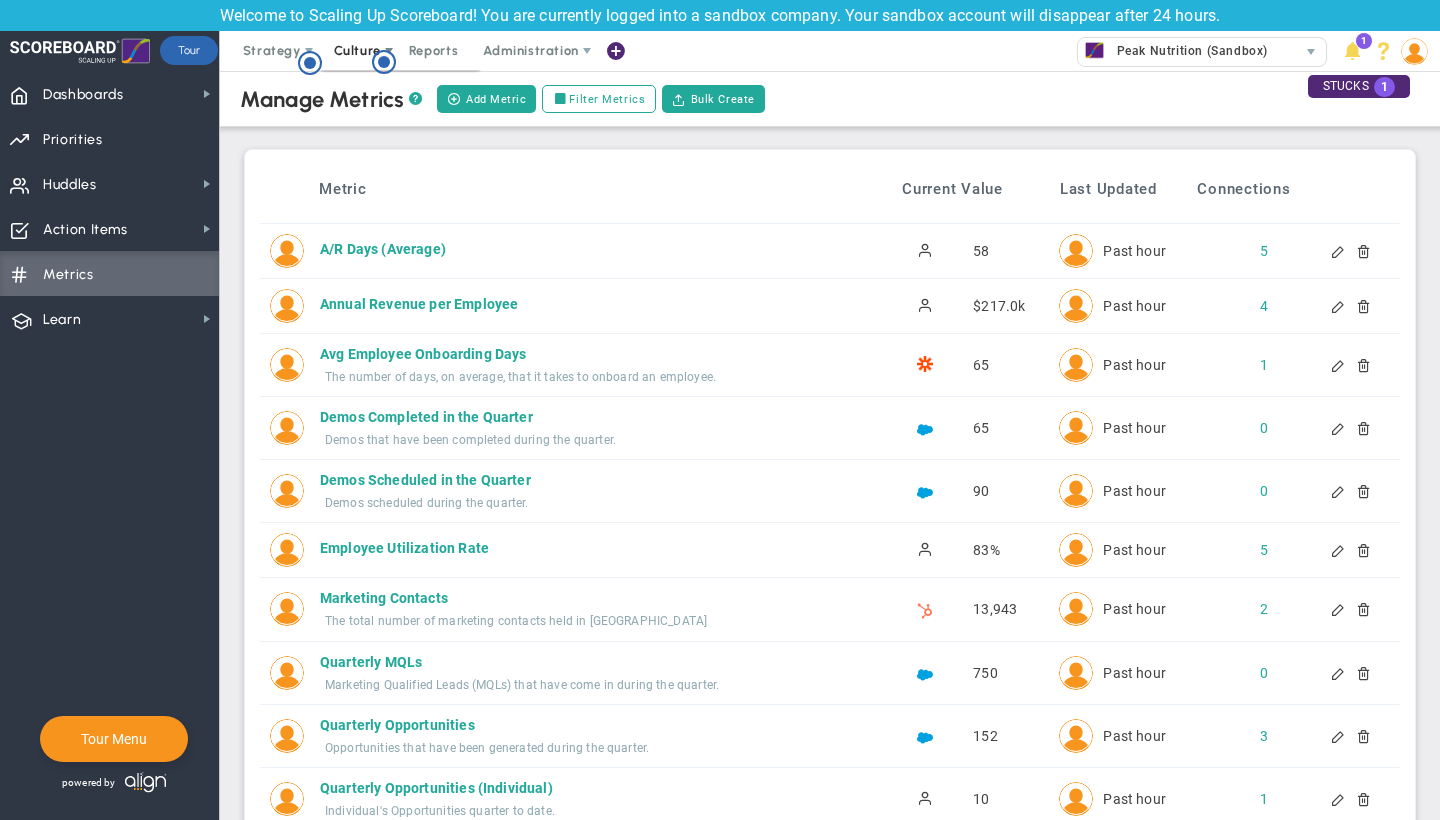 scroll, scrollTop: 0, scrollLeft: 0, axis: both 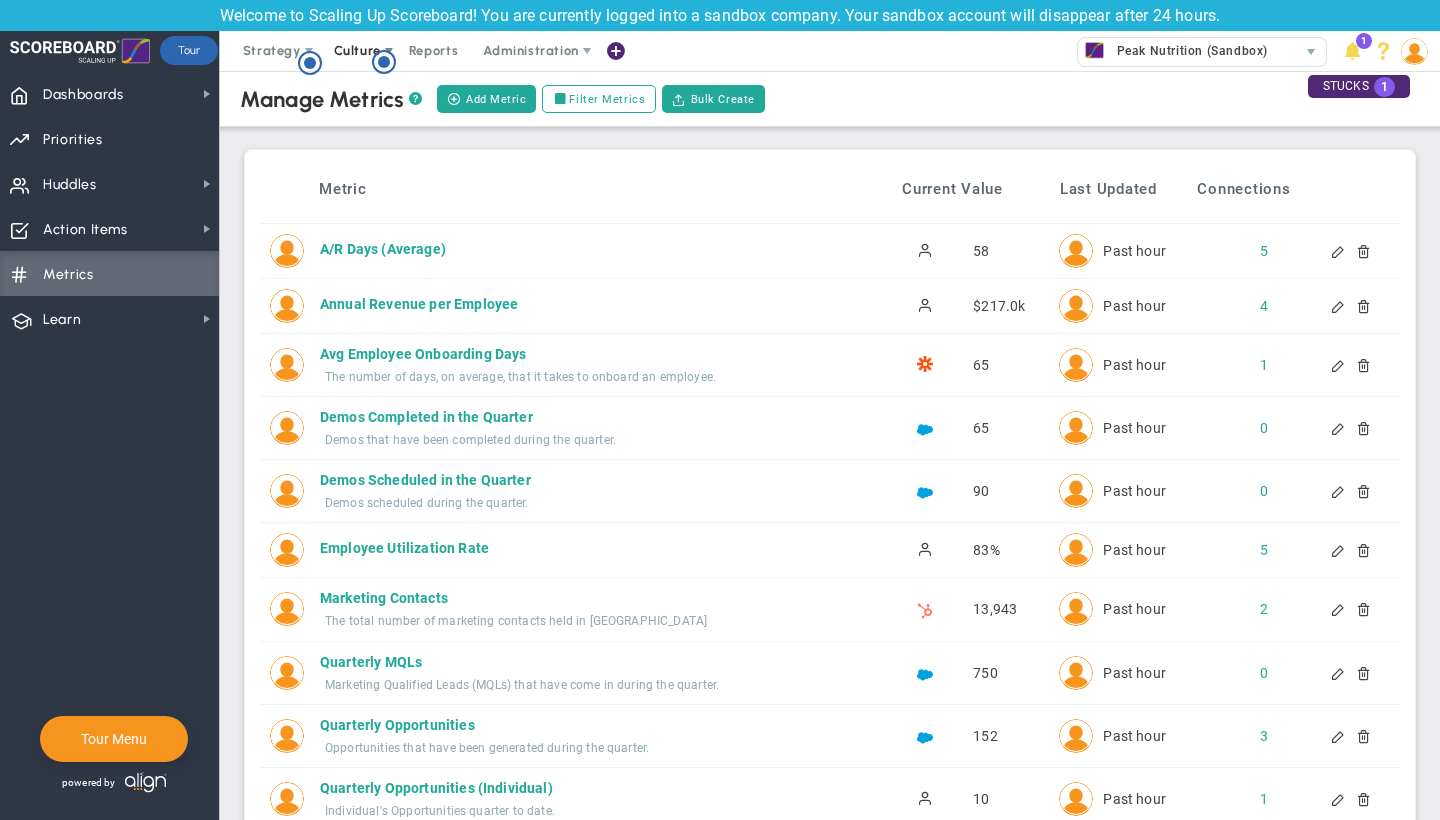 click on "Culture" at bounding box center (357, 50) 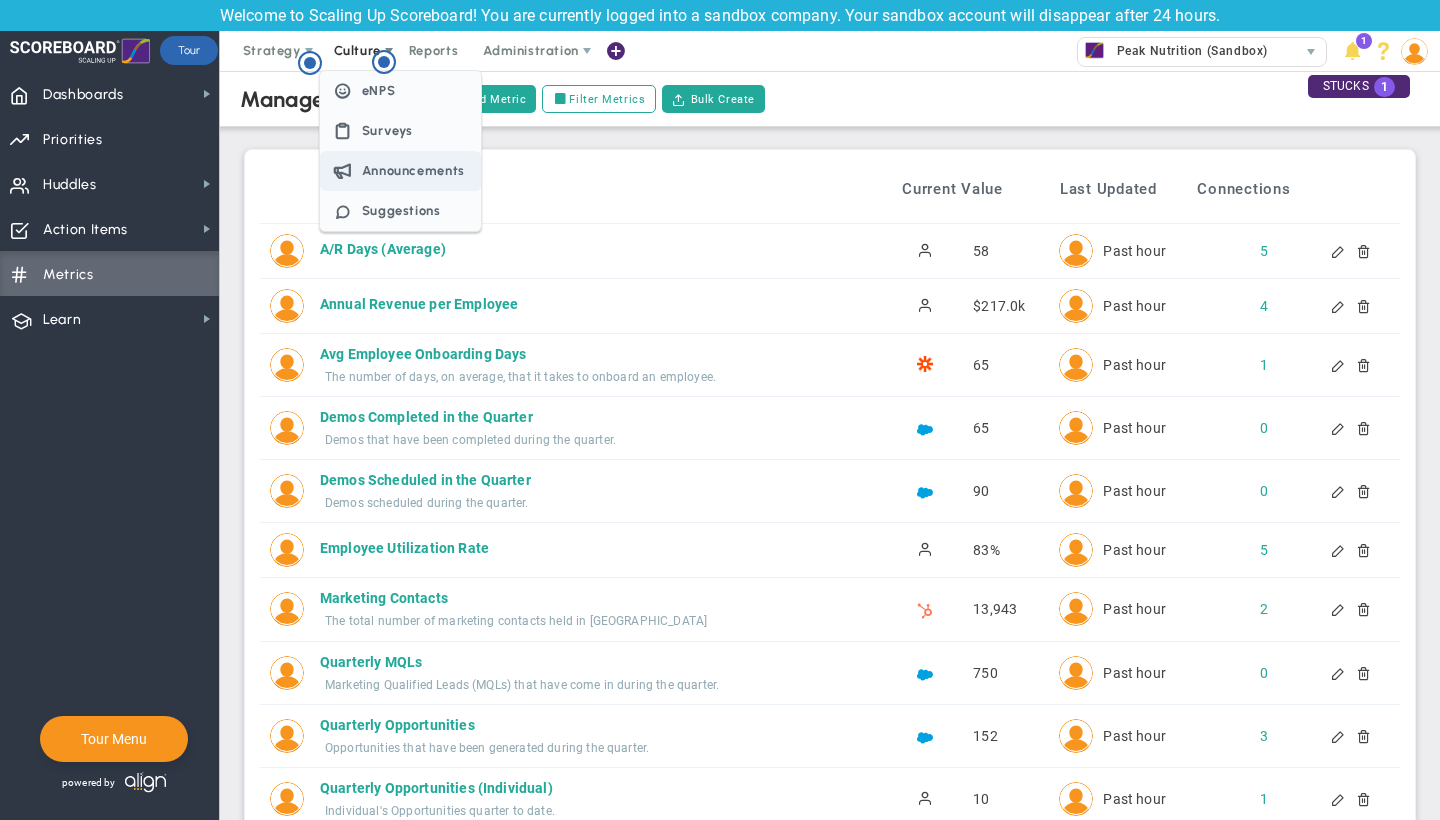 click on "Announcements" at bounding box center (400, 171) 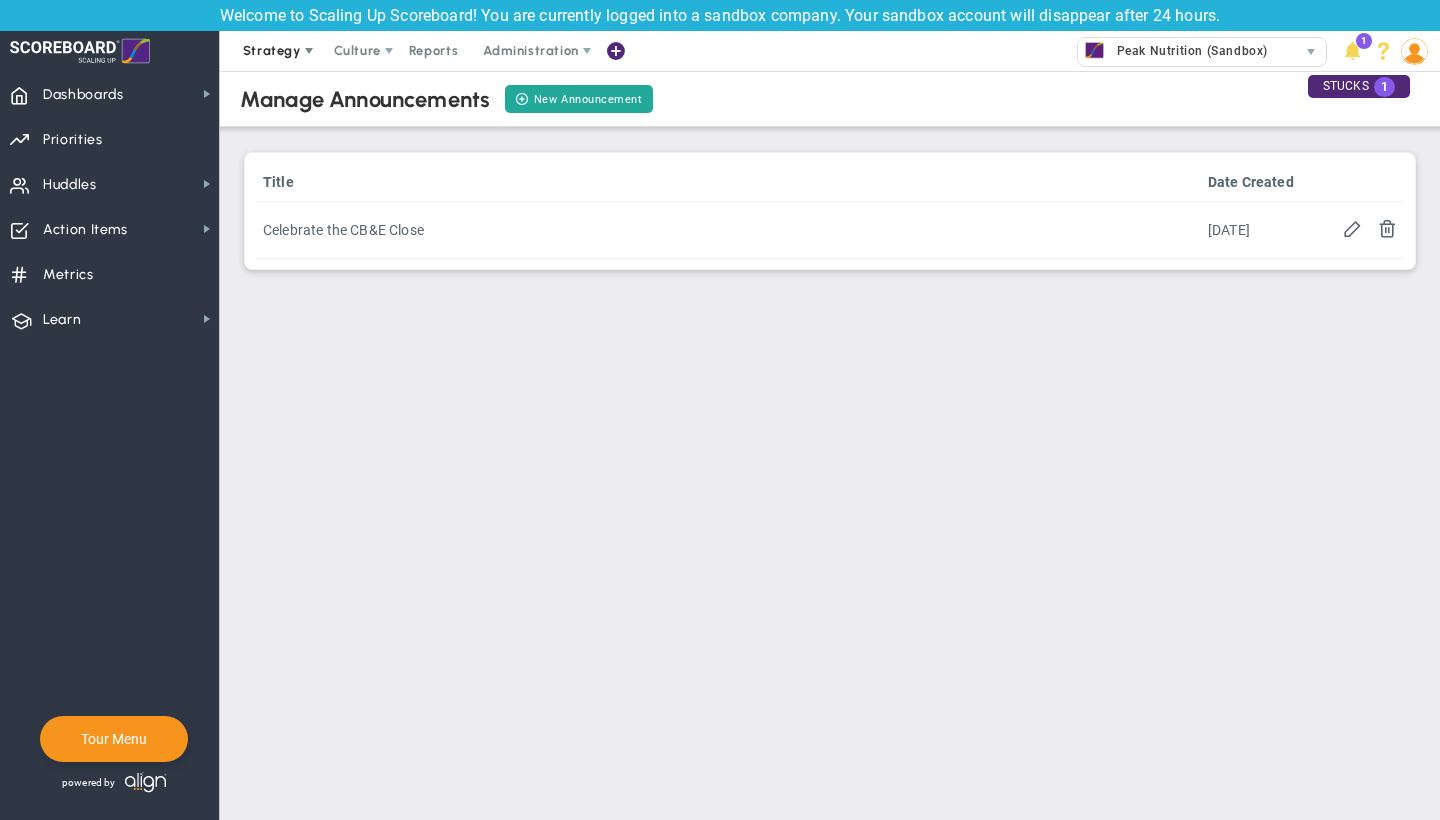 click on "Strategy" at bounding box center (272, 50) 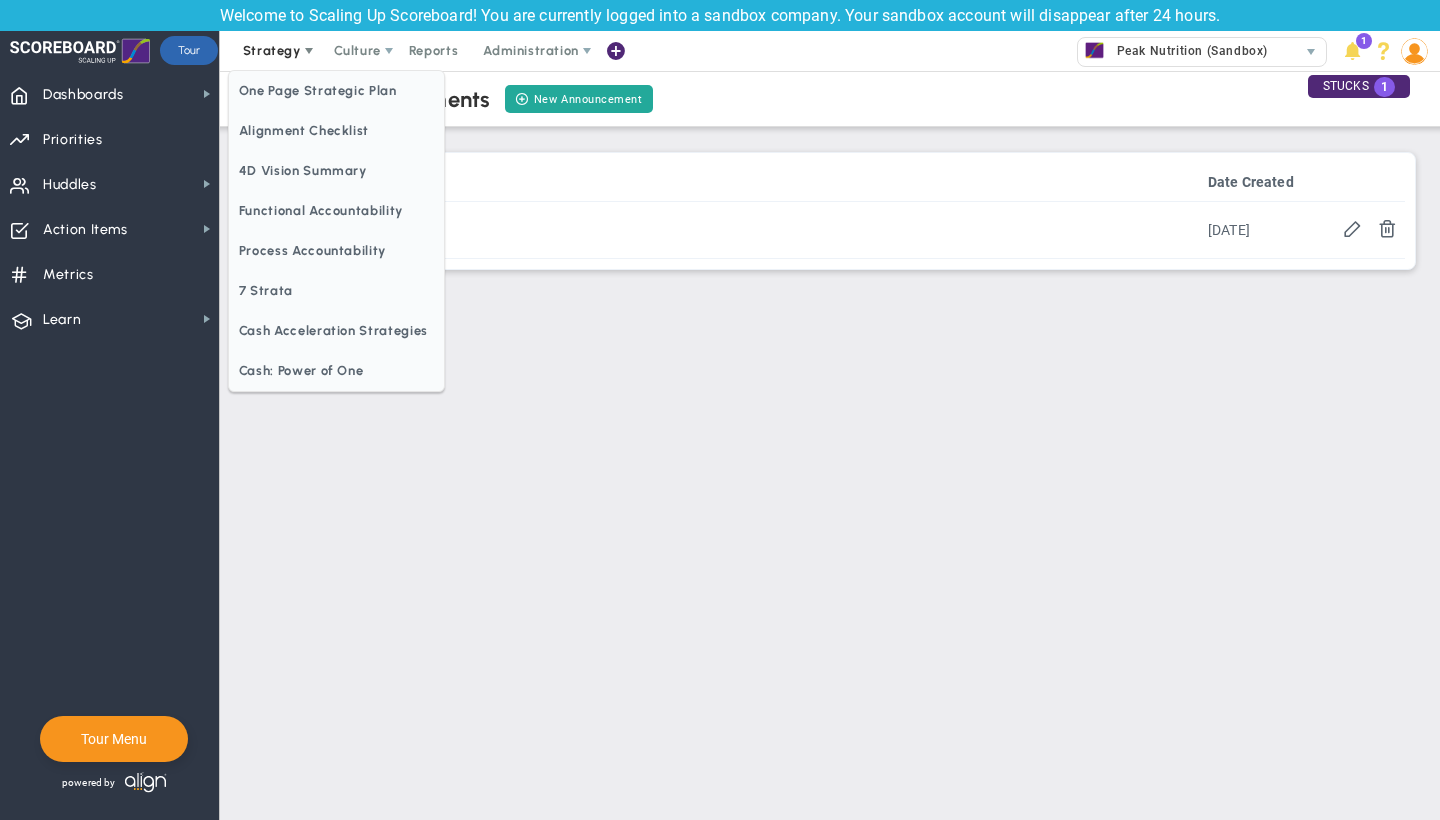 scroll, scrollTop: 0, scrollLeft: 0, axis: both 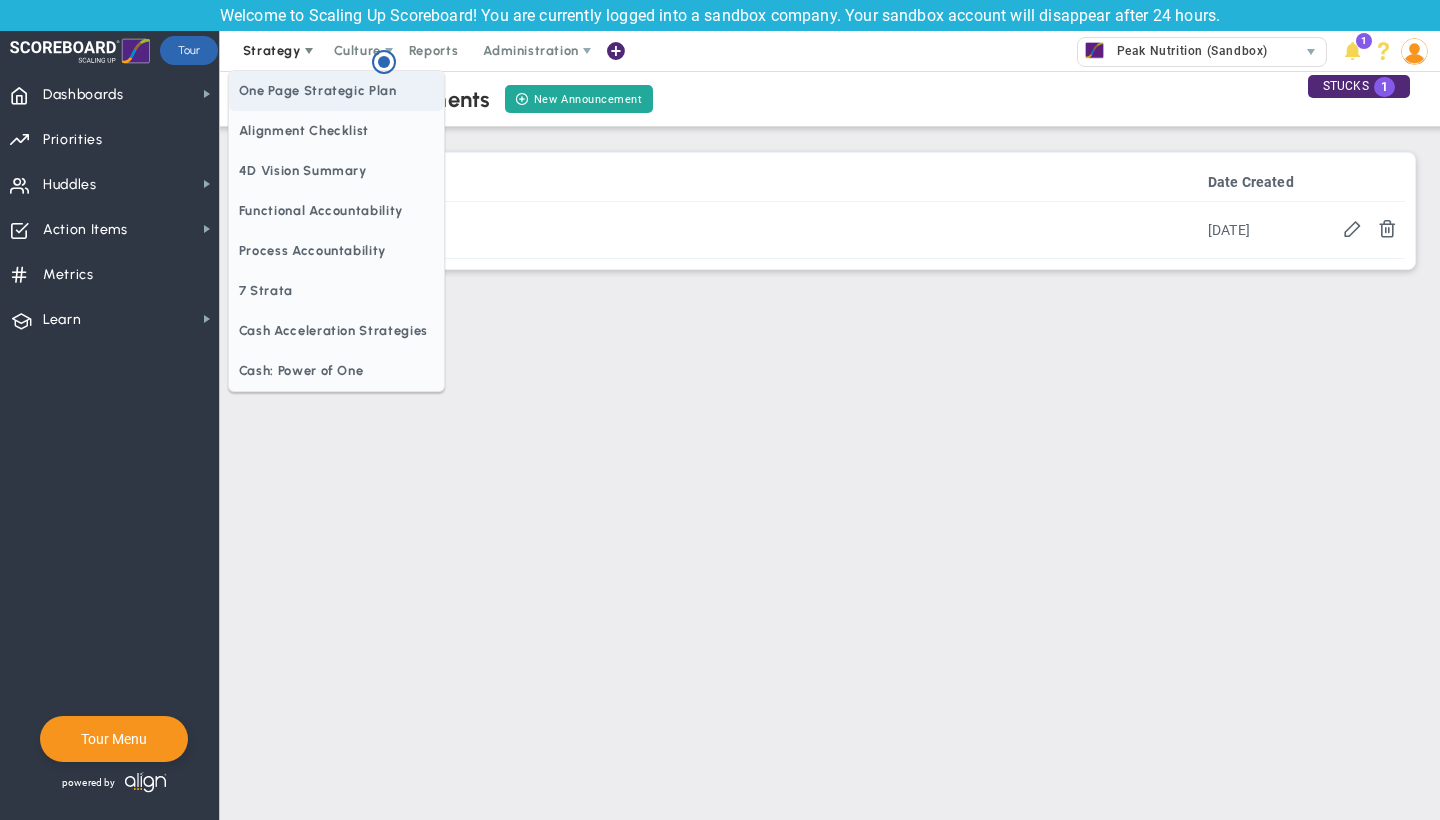 click on "One Page Strategic Plan" at bounding box center (336, 91) 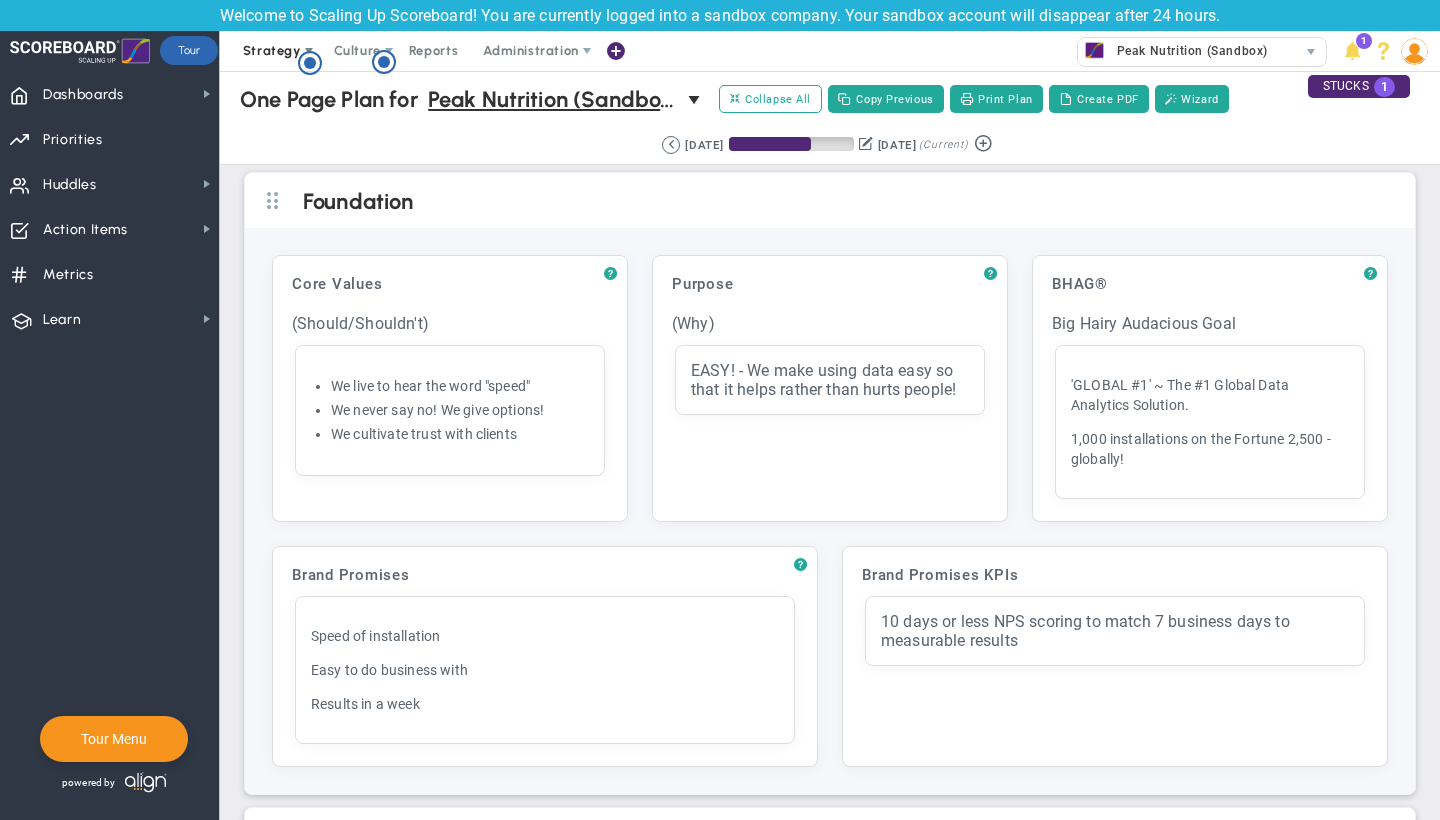 scroll, scrollTop: 0, scrollLeft: 0, axis: both 